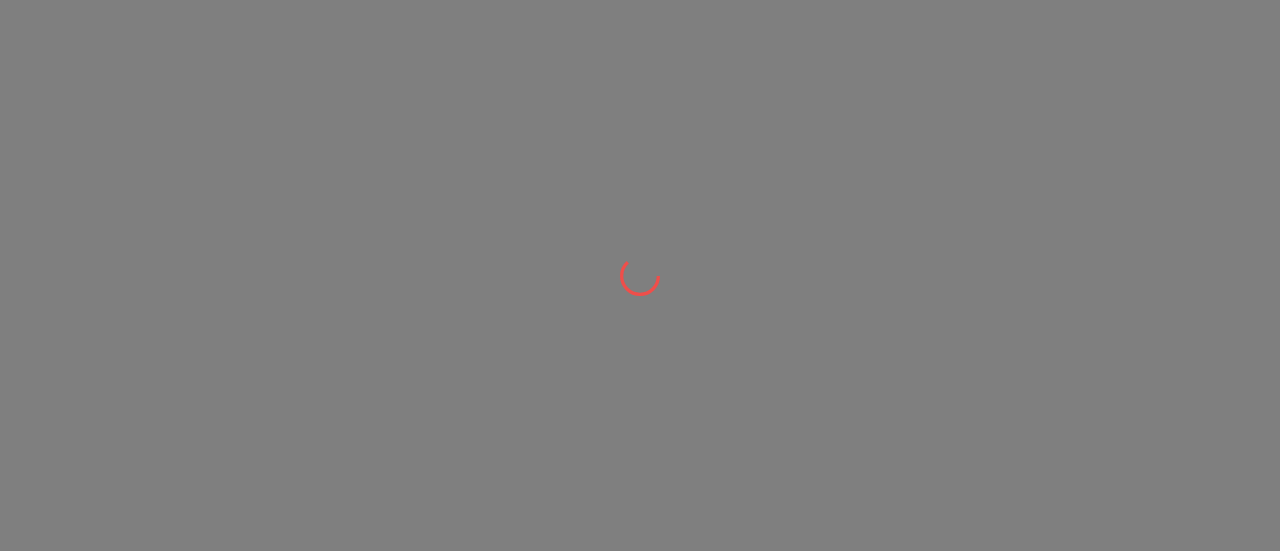 scroll, scrollTop: 0, scrollLeft: 0, axis: both 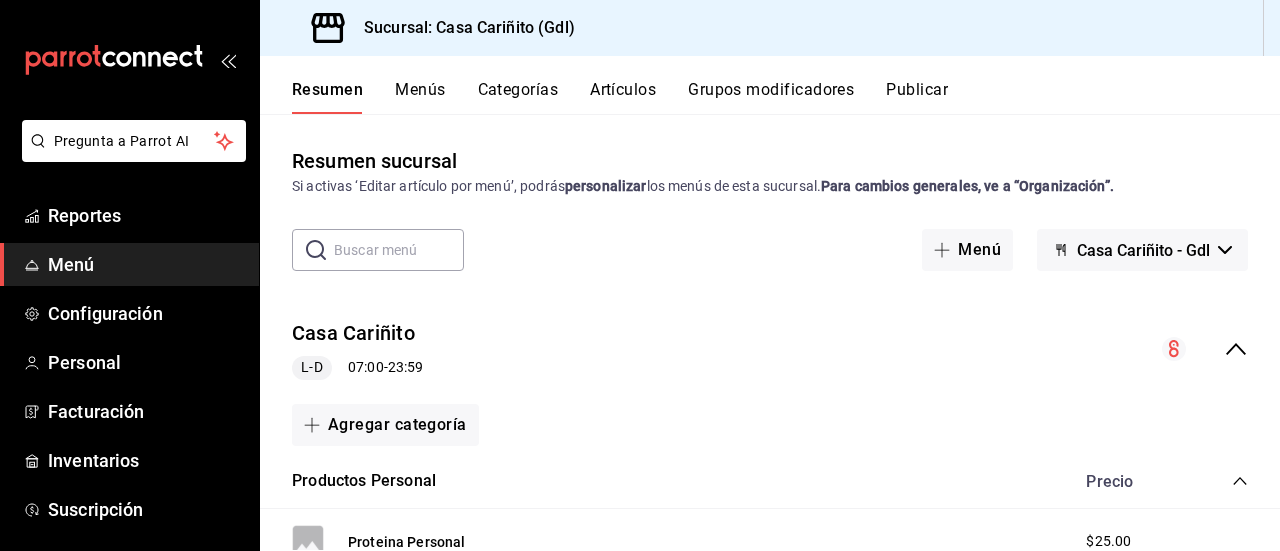 click on "Categorías" at bounding box center [518, 97] 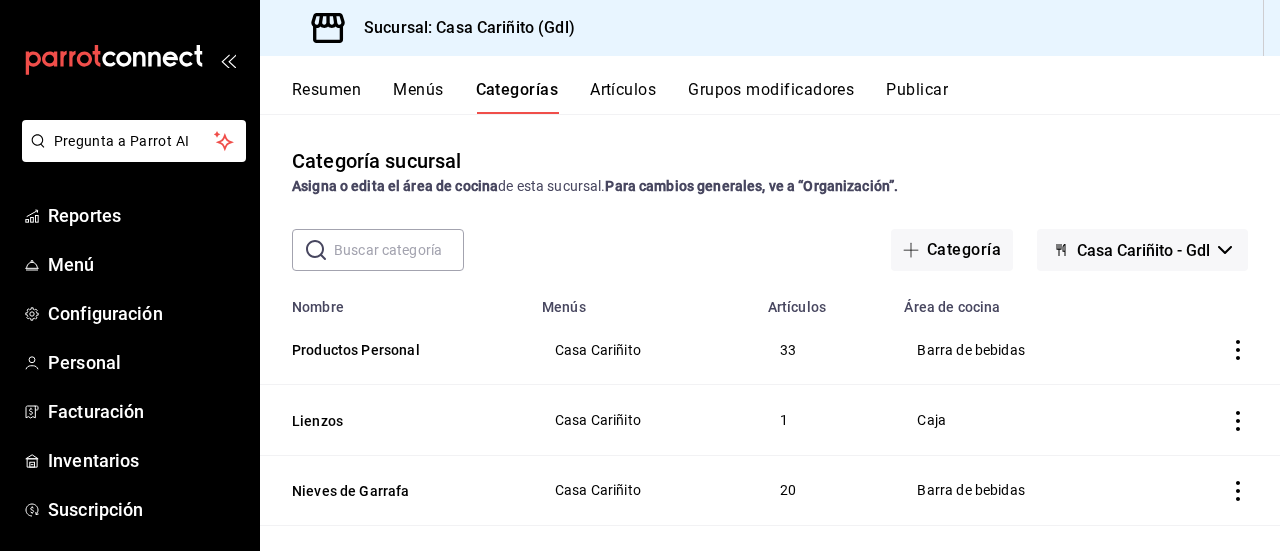 click on "Sucursal: Casa Cariñito (Gdl)" at bounding box center [770, 28] 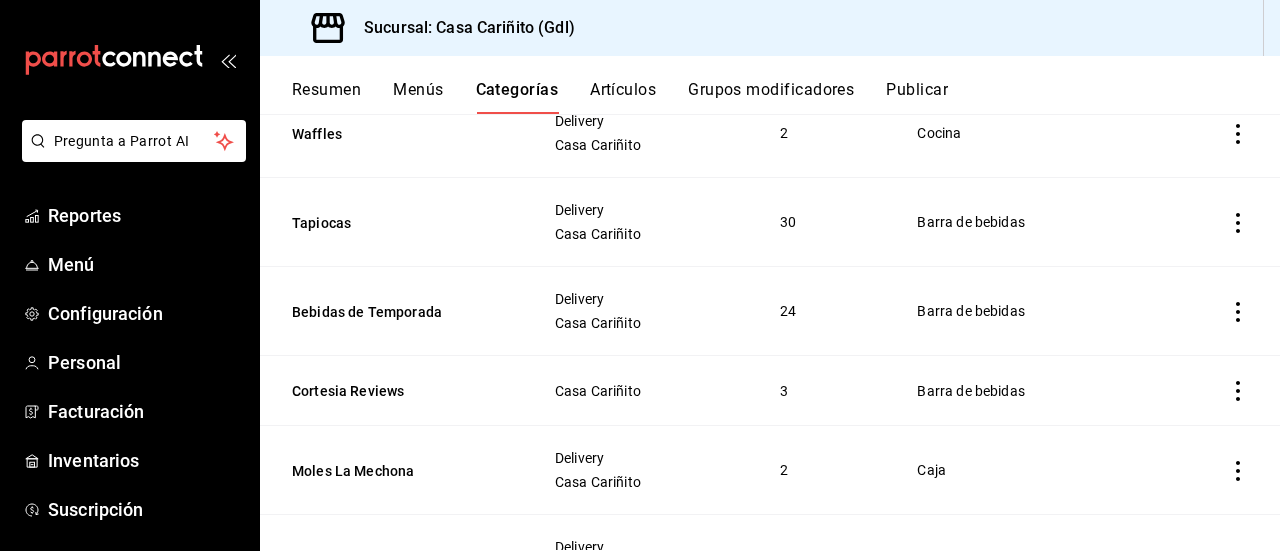 scroll, scrollTop: 554, scrollLeft: 0, axis: vertical 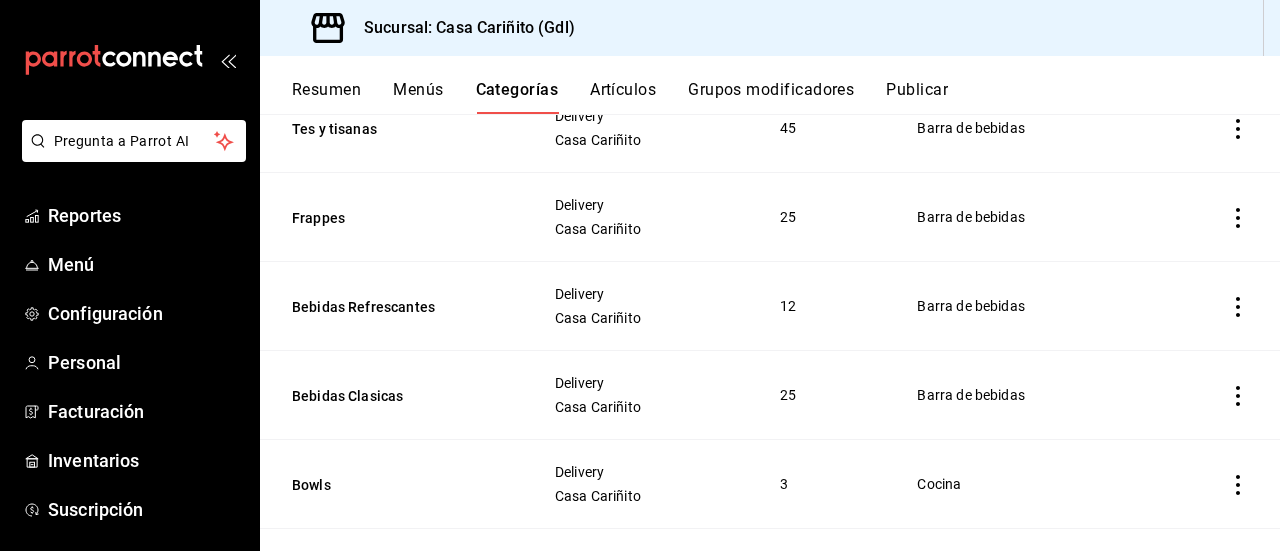 click 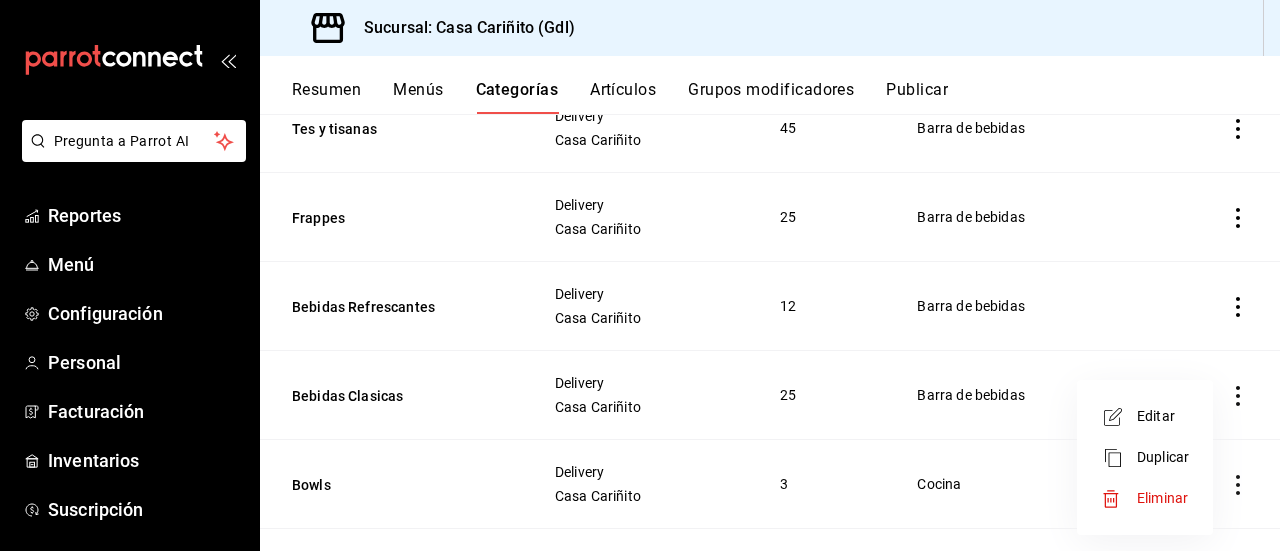 click on "Editar" at bounding box center [1163, 416] 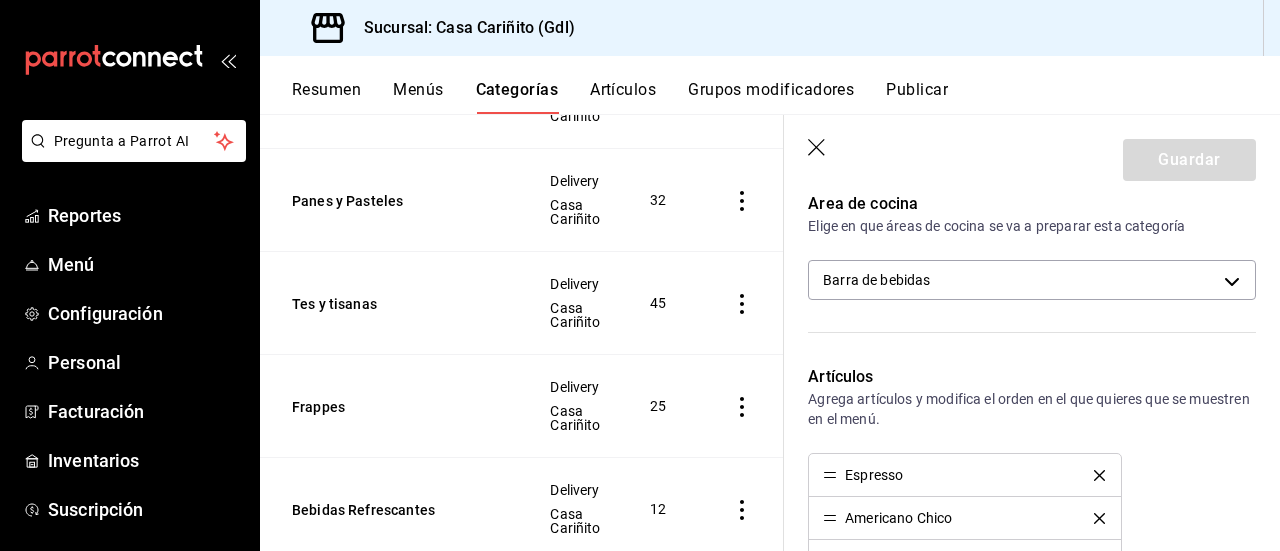 scroll, scrollTop: 315, scrollLeft: 0, axis: vertical 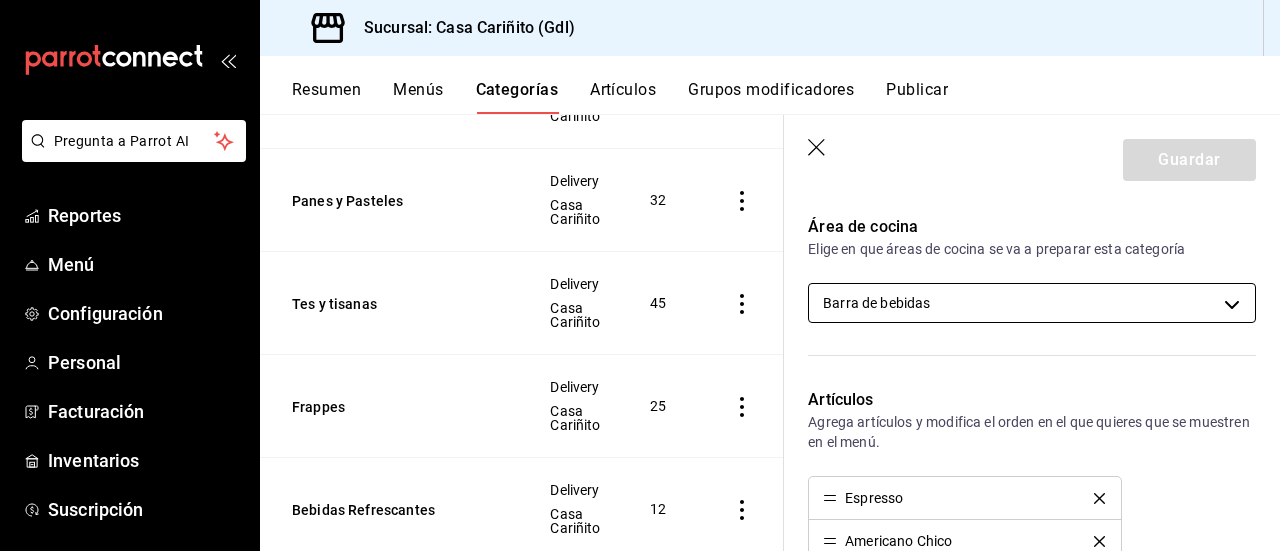 click on "Pregunta a Parrot AI Reportes   Menú   Configuración   Personal   Facturación   Inventarios   Suscripción   Ayuda Recomienda Parrot   [FIRST] [LAST]   Sugerir nueva función   Sucursal: Casa Cariñito (Gdl) Resumen Menús Categorías Artículos Grupos modificadores Publicar Categoría sucursal Asigna o edita el área de cocina  de esta sucursal.  Para cambios generales, ve a “Organización”. ​ ​ Casa Cariñito - Gdl Nombre Menús Artículos Productos Personal Casa Cariñito 33 Lienzos Casa Cariñito 1 Nieves de Garrafa Casa Cariñito 20 Waffles Delivery Casa Cariñito 2 Tapiocas Delivery Casa Cariñito 30 Bebidas de Temporada Delivery Casa Cariñito 24 Cortesia Reviews Casa Cariñito 3 Moles La Mechona Delivery Casa Cariñito 2 Refrescos Coca Delivery Casa Cariñito 6 Cafe Cariñito a granel Delivery Casa Cariñito 3 Ensambles Delivery Casa Cariñito 4 Panes y Pasteles Delivery Casa Cariñito 32 Tes y tisanas Delivery Casa Cariñito 45 Frappes Delivery Casa Cariñito 25 Bebidas Refrescantes 12 25" at bounding box center [640, 275] 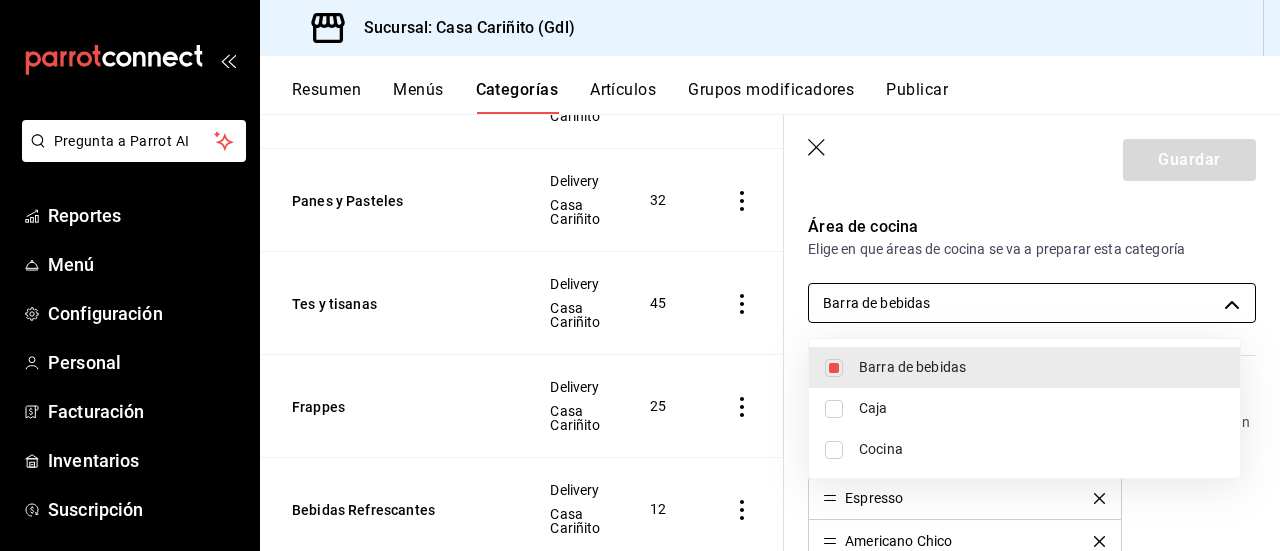 click at bounding box center [640, 275] 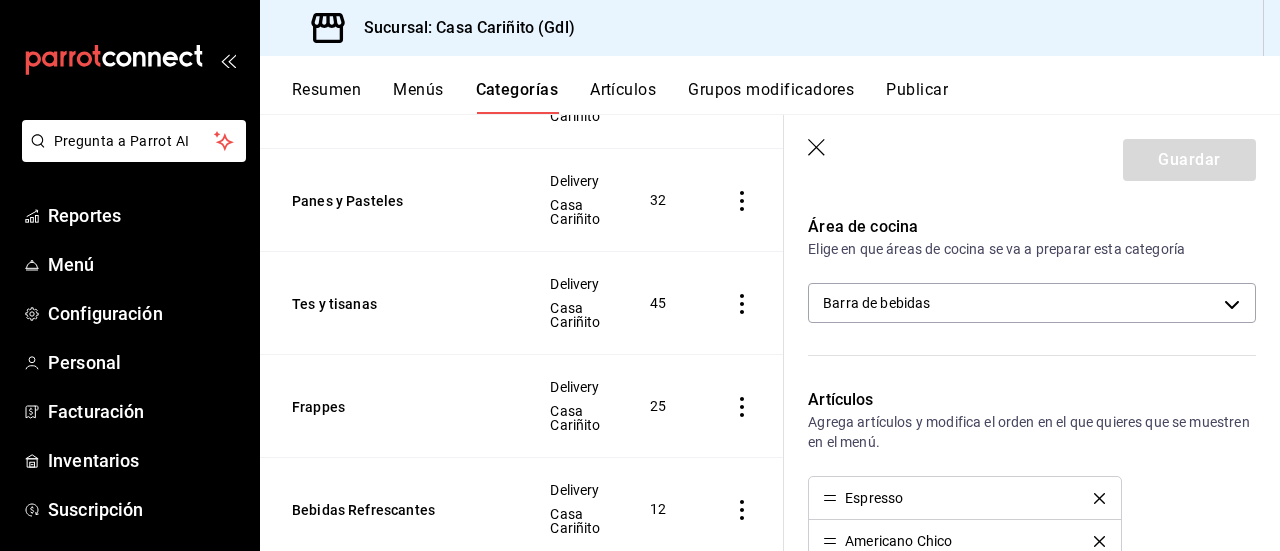 click 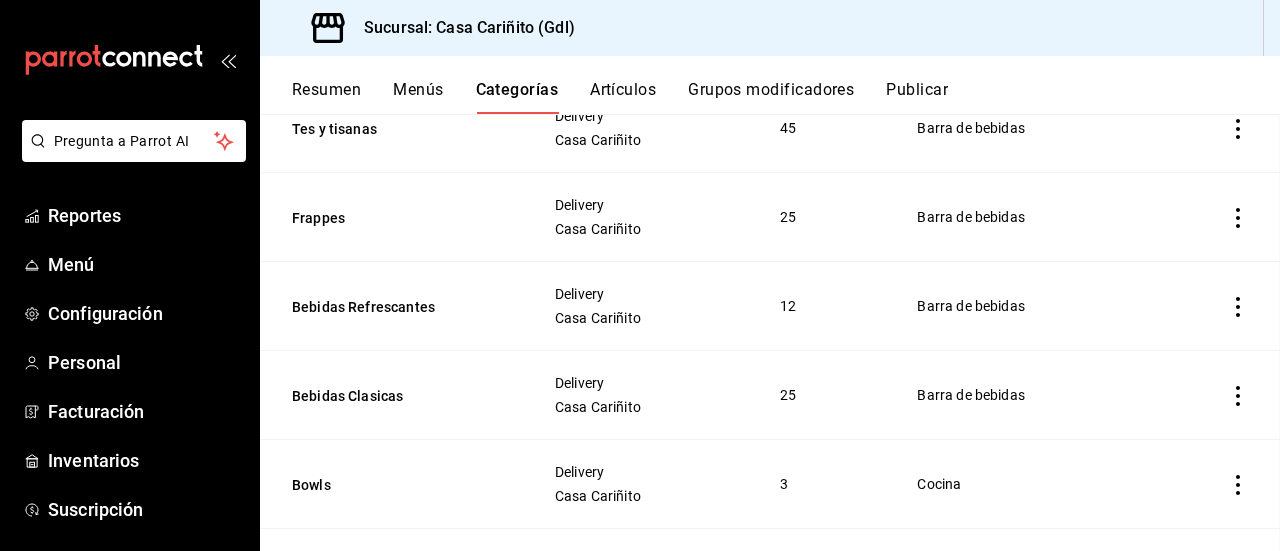 scroll, scrollTop: 1283, scrollLeft: 0, axis: vertical 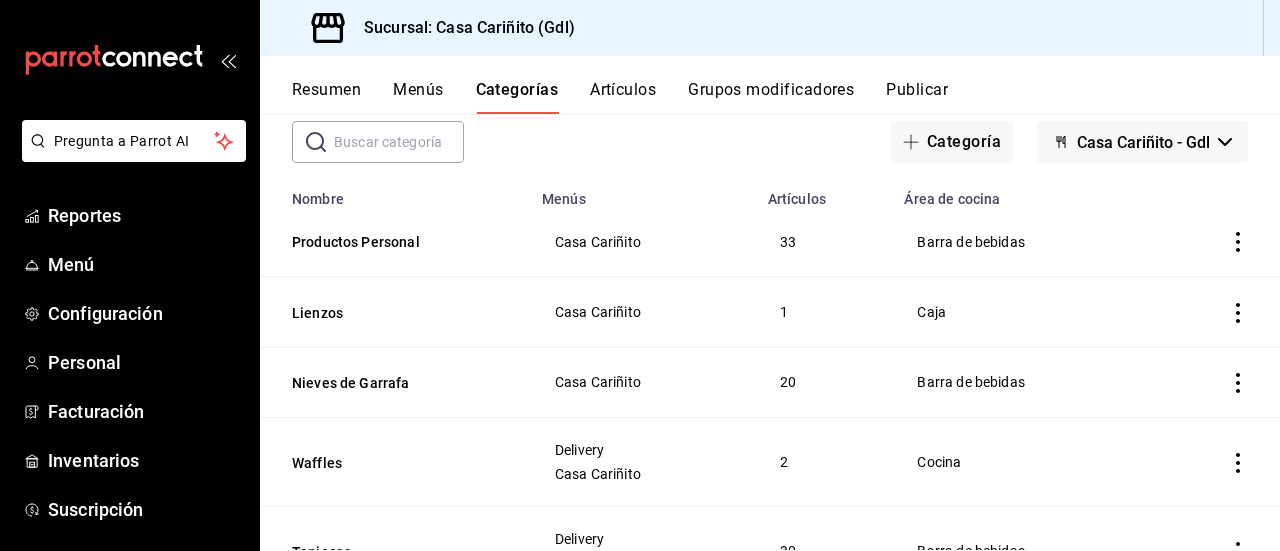click on "Casa Cariñito" at bounding box center [643, 242] 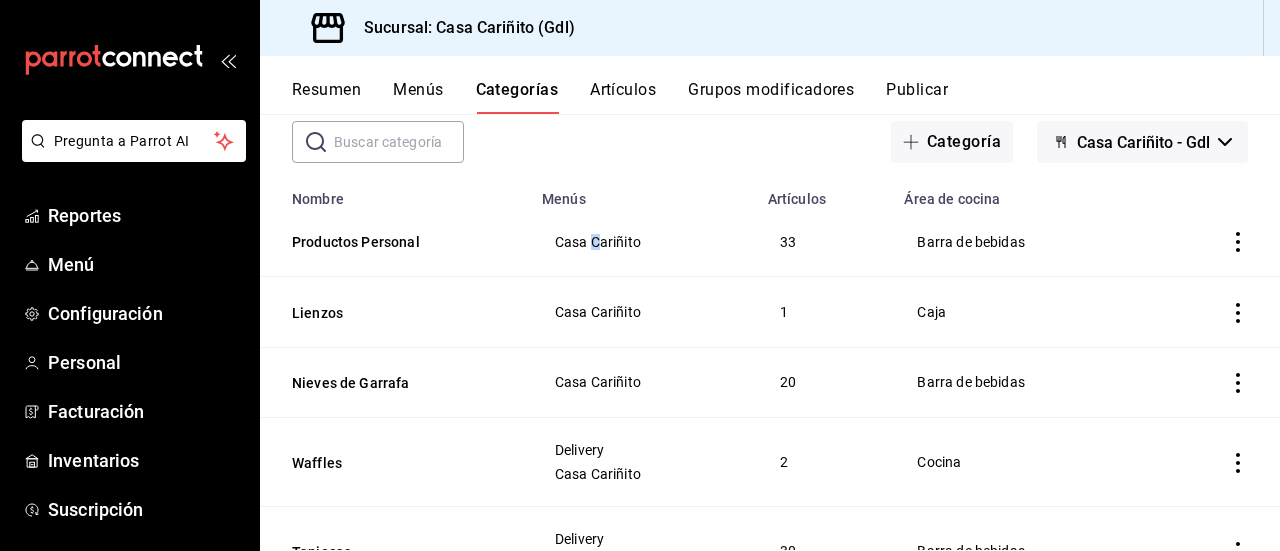 click on "Casa Cariñito" at bounding box center [643, 242] 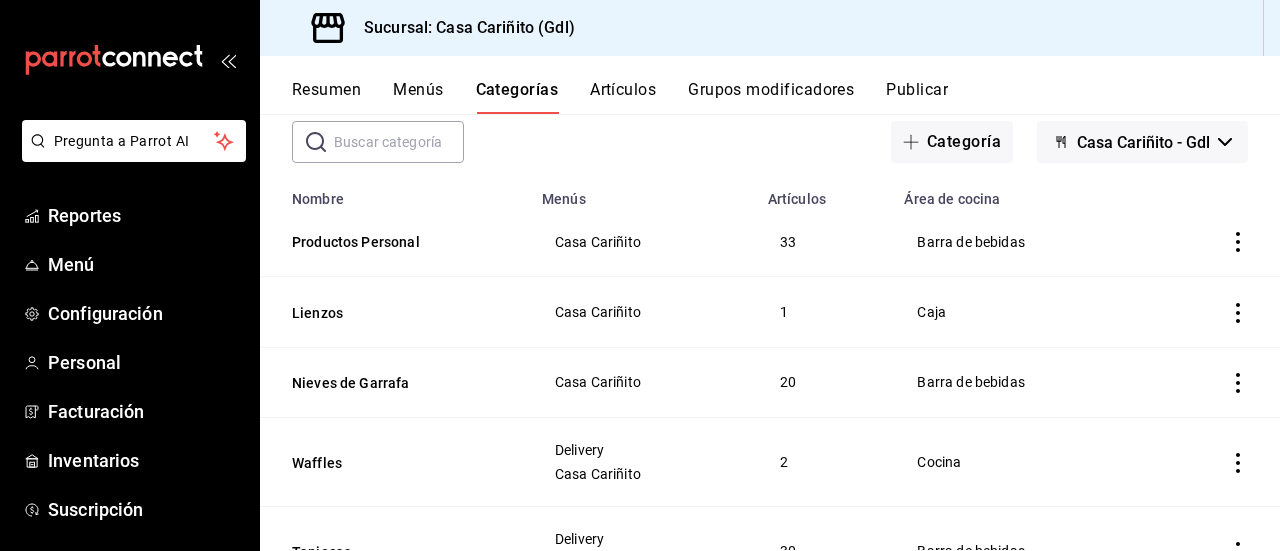 click at bounding box center [1217, 242] 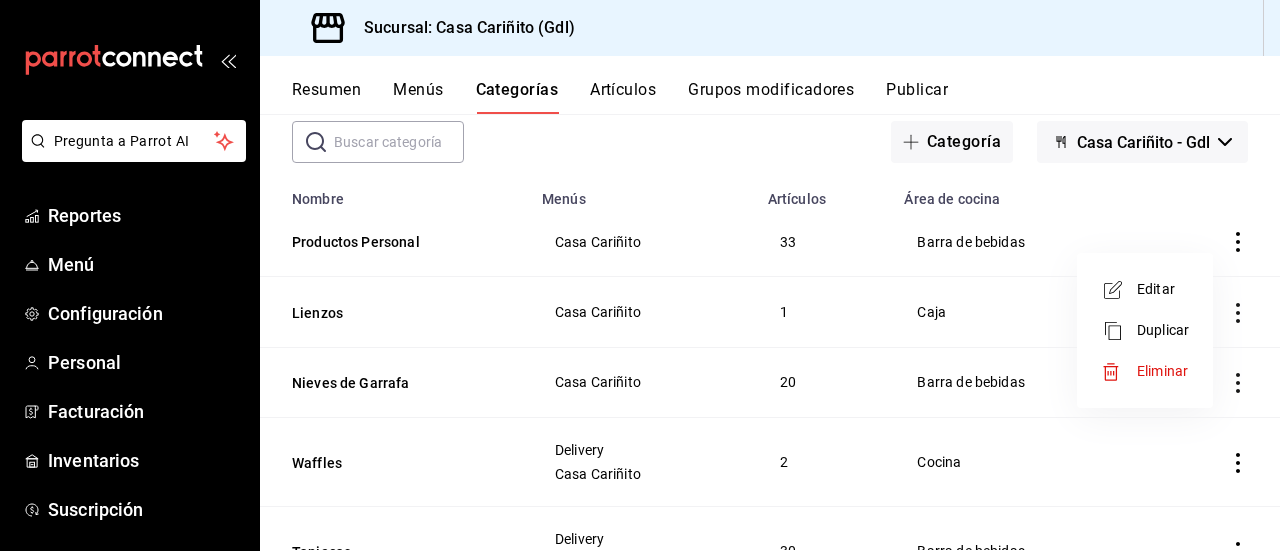 click on "Editar" at bounding box center (1163, 289) 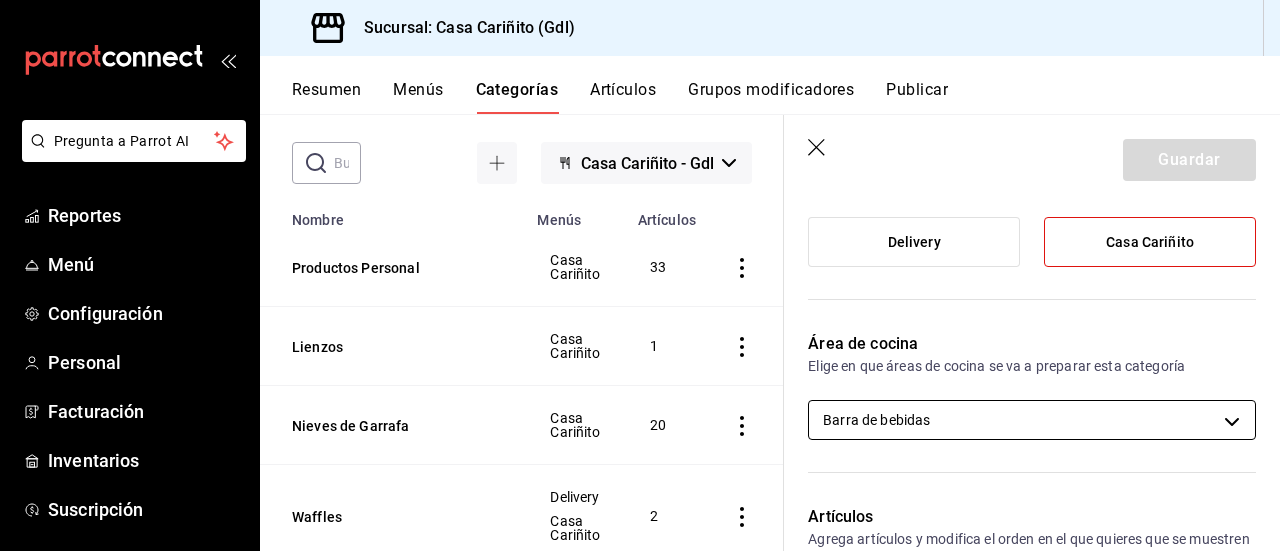 scroll, scrollTop: 203, scrollLeft: 0, axis: vertical 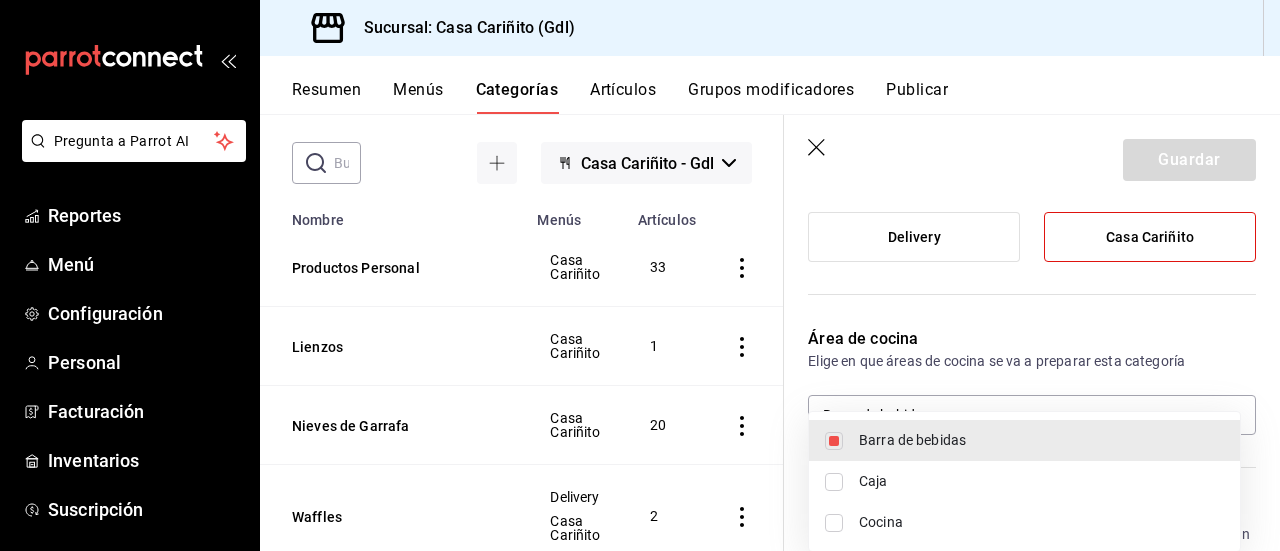 click on "Pregunta a Parrot AI Reportes   Menú   Configuración   Personal   Facturación   Inventarios   Suscripción   Ayuda Recomienda Parrot   [FIRST] [LAST]   Sugerir nueva función   Sucursal: Casa Cariñito (Gdl) Resumen Menús Categorías Artículos Grupos modificadores Publicar Categoría sucursal Asigna o edita el área de cocina  de esta sucursal.  Para cambios generales, ve a “Organización”. ​ ​ Casa Cariñito - Gdl Nombre Menús Artículos Productos Personal Casa Cariñito 33 Lienzos Casa Cariñito 1 Nieves de Garrafa Casa Cariñito 20 Waffles Delivery Casa Cariñito 2 Tapiocas Delivery Casa Cariñito 30 Bebidas de Temporada Delivery Casa Cariñito 24 Cortesia Reviews Casa Cariñito 3 Moles La Mechona Delivery Casa Cariñito 2 Refrescos Coca Delivery Casa Cariñito 6 Cafe Cariñito a granel Delivery Casa Cariñito 3 Ensambles Delivery Casa Cariñito 4 Panes y Pasteles Delivery Casa Cariñito 32 Tes y tisanas Delivery Casa Cariñito 45 Frappes Delivery Casa Cariñito 25 Bebidas Refrescantes 12 25" at bounding box center (640, 275) 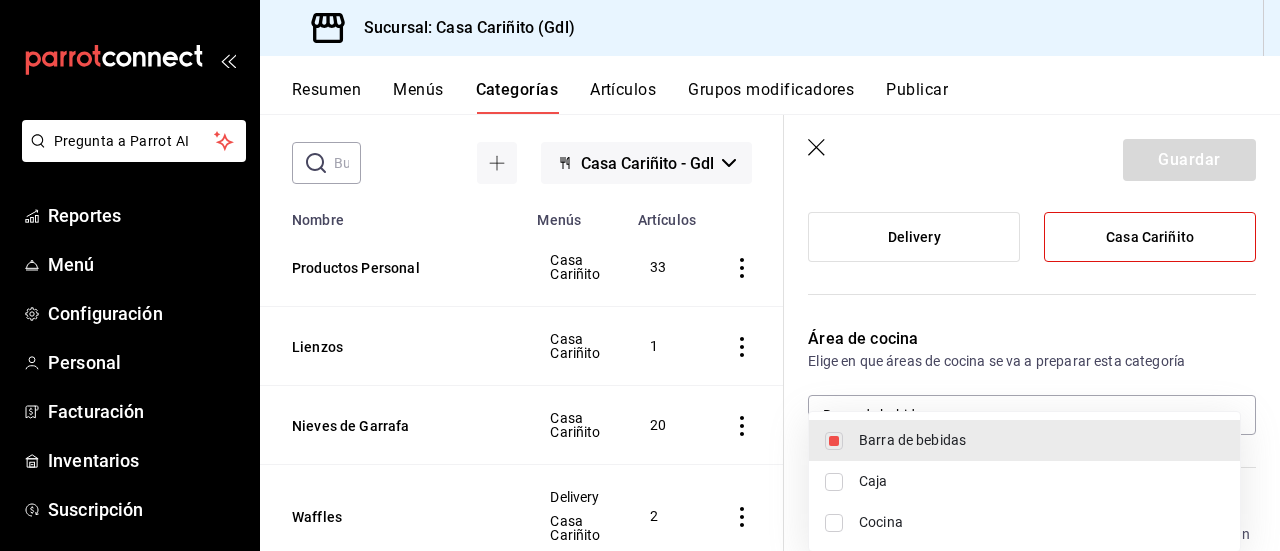 click at bounding box center [640, 275] 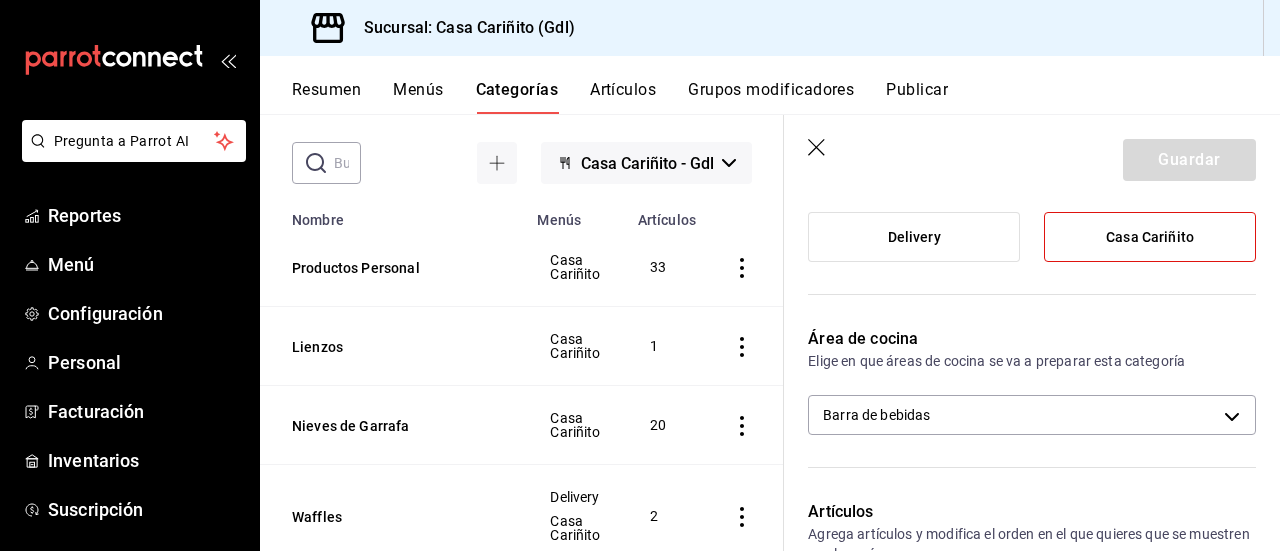 click 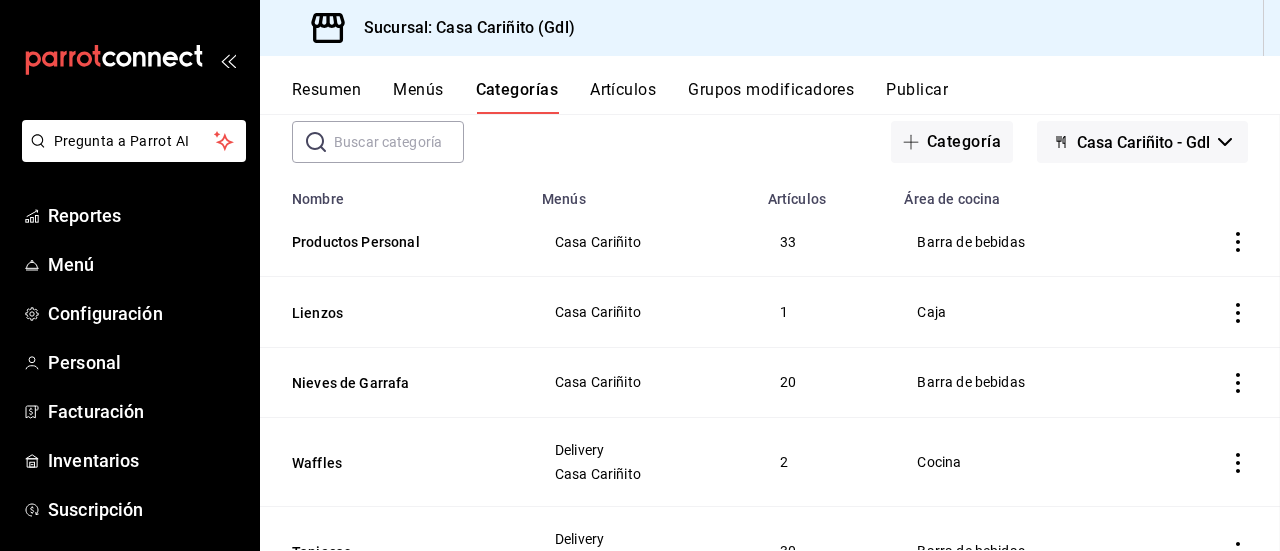 scroll, scrollTop: 0, scrollLeft: 0, axis: both 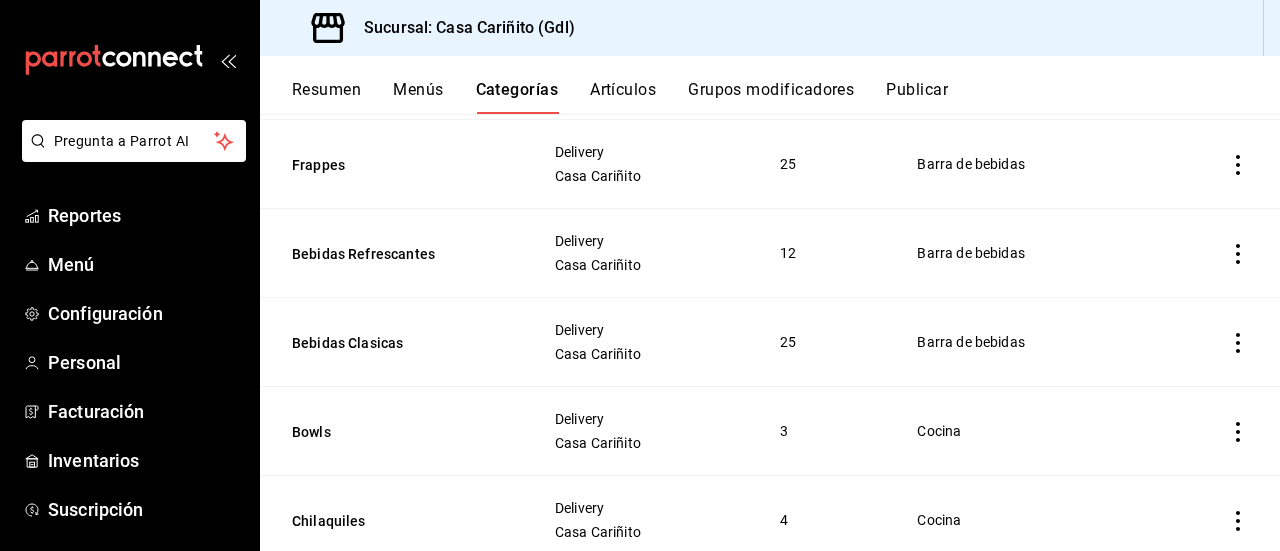 click at bounding box center (1217, 342) 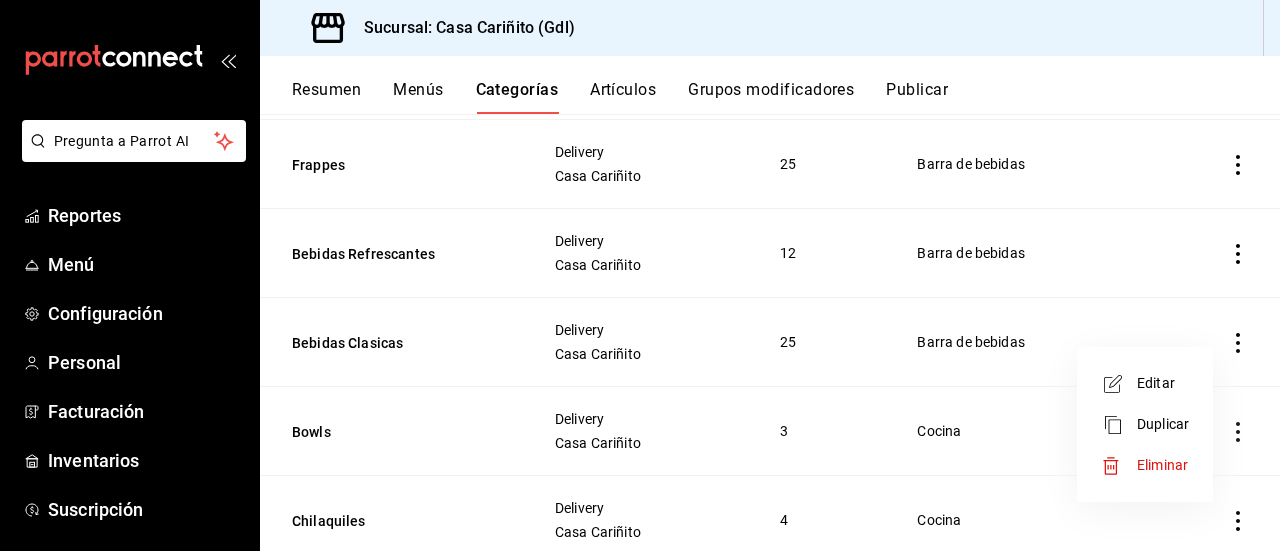 click on "Editar" at bounding box center [1163, 383] 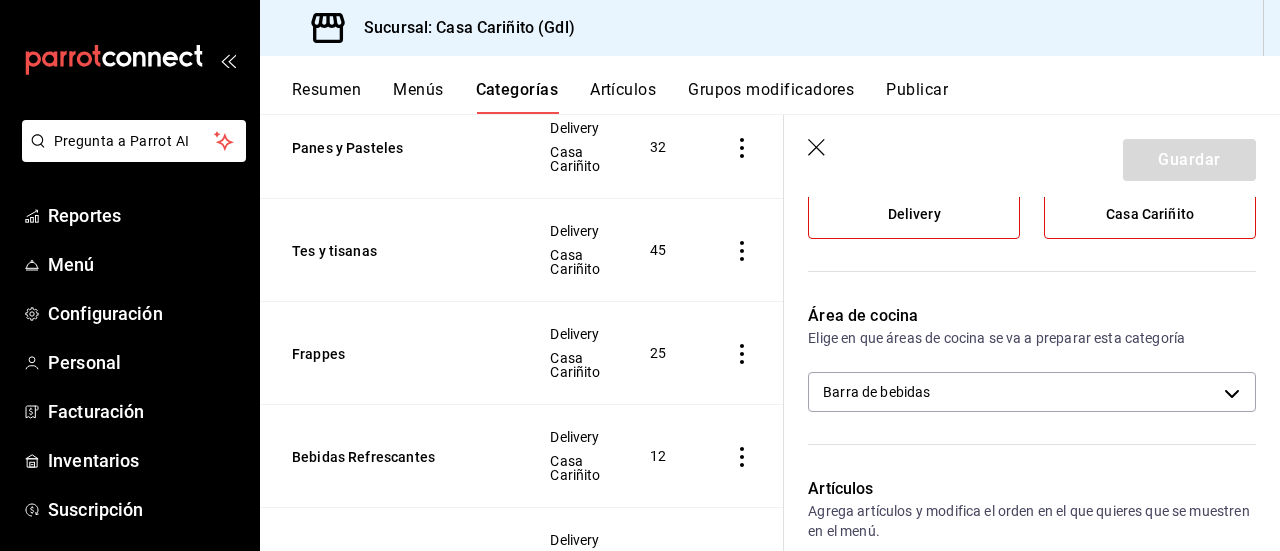 scroll, scrollTop: 230, scrollLeft: 0, axis: vertical 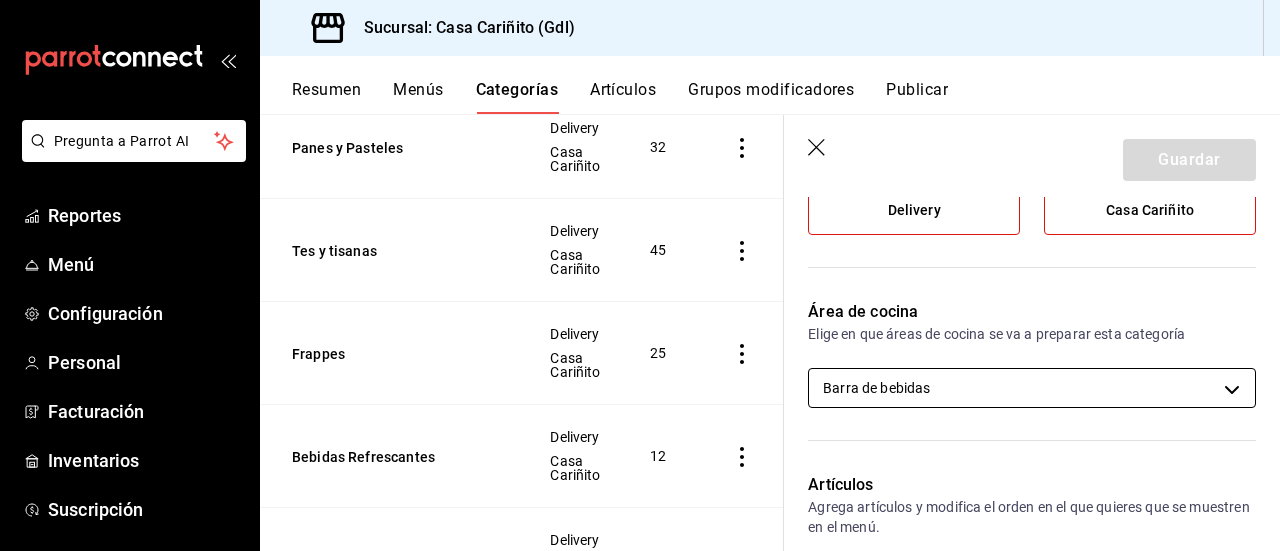 click on "Pregunta a Parrot AI Reportes   Menú   Configuración   Personal   Facturación   Inventarios   Suscripción   Ayuda Recomienda Parrot   [FIRST] [LAST]   Sugerir nueva función   Sucursal: Casa Cariñito (Gdl) Resumen Menús Categorías Artículos Grupos modificadores Publicar Categoría sucursal Asigna o edita el área de cocina  de esta sucursal.  Para cambios generales, ve a “Organización”. ​ ​ Casa Cariñito - Gdl Nombre Menús Artículos Productos Personal Casa Cariñito 33 Lienzos Casa Cariñito 1 Nieves de Garrafa Casa Cariñito 20 Waffles Delivery Casa Cariñito 2 Tapiocas Delivery Casa Cariñito 30 Bebidas de Temporada Delivery Casa Cariñito 24 Cortesia Reviews Casa Cariñito 3 Moles La Mechona Delivery Casa Cariñito 2 Refrescos Coca Delivery Casa Cariñito 6 Cafe Cariñito a granel Delivery Casa Cariñito 3 Ensambles Delivery Casa Cariñito 4 Panes y Pasteles Delivery Casa Cariñito 32 Tes y tisanas Delivery Casa Cariñito 45 Frappes Delivery Casa Cariñito 25 Bebidas Refrescantes 12 25" at bounding box center [640, 275] 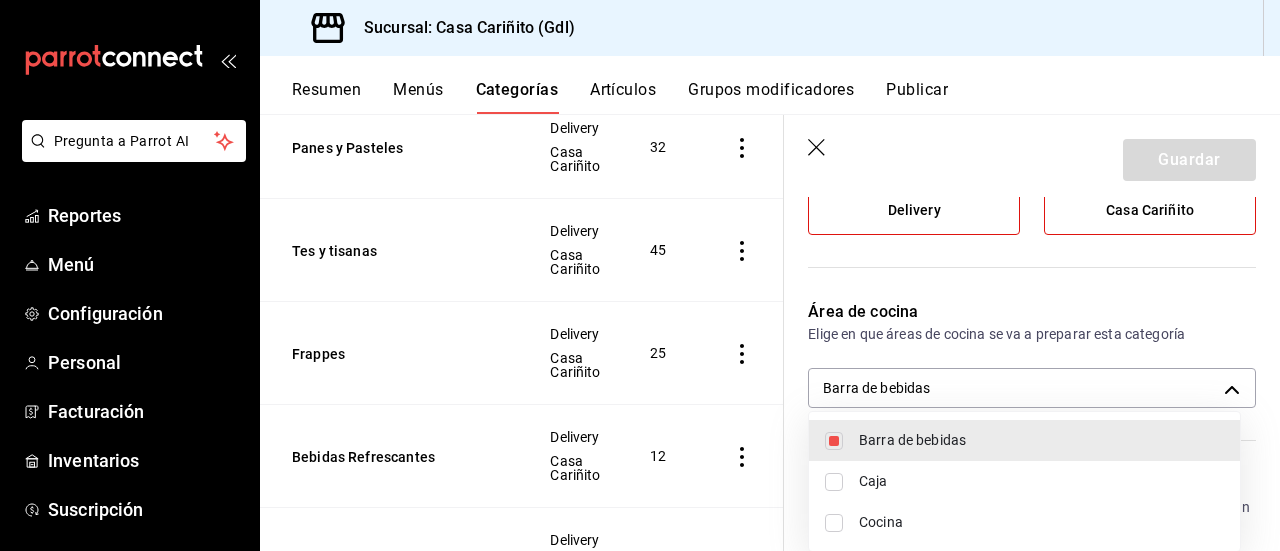 click on "Caja" at bounding box center [1041, 481] 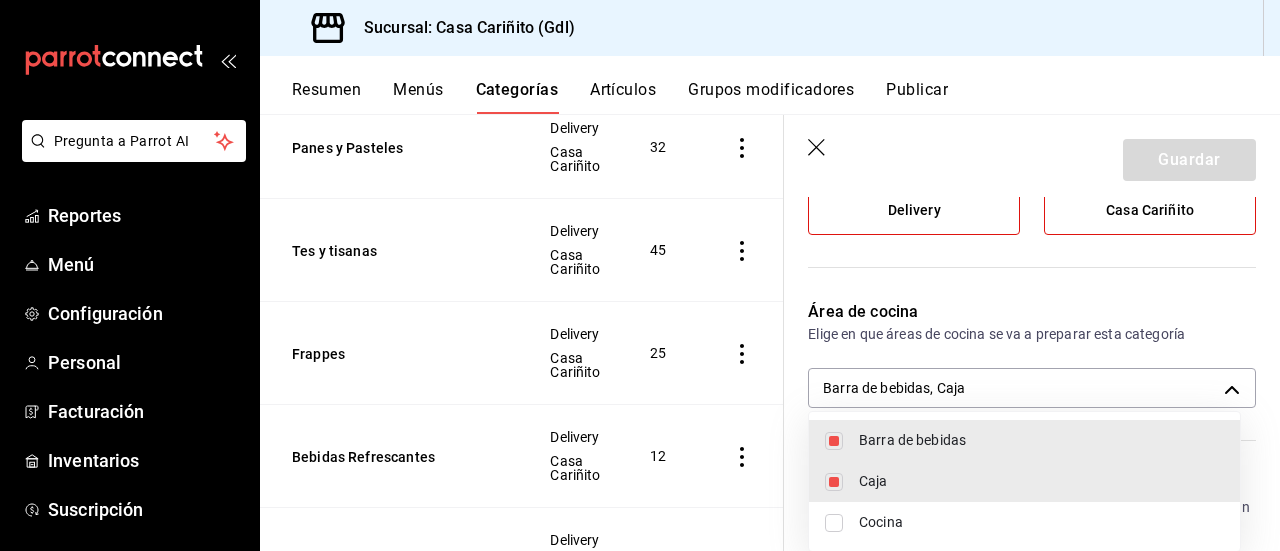 click on "Cocina" at bounding box center (1041, 522) 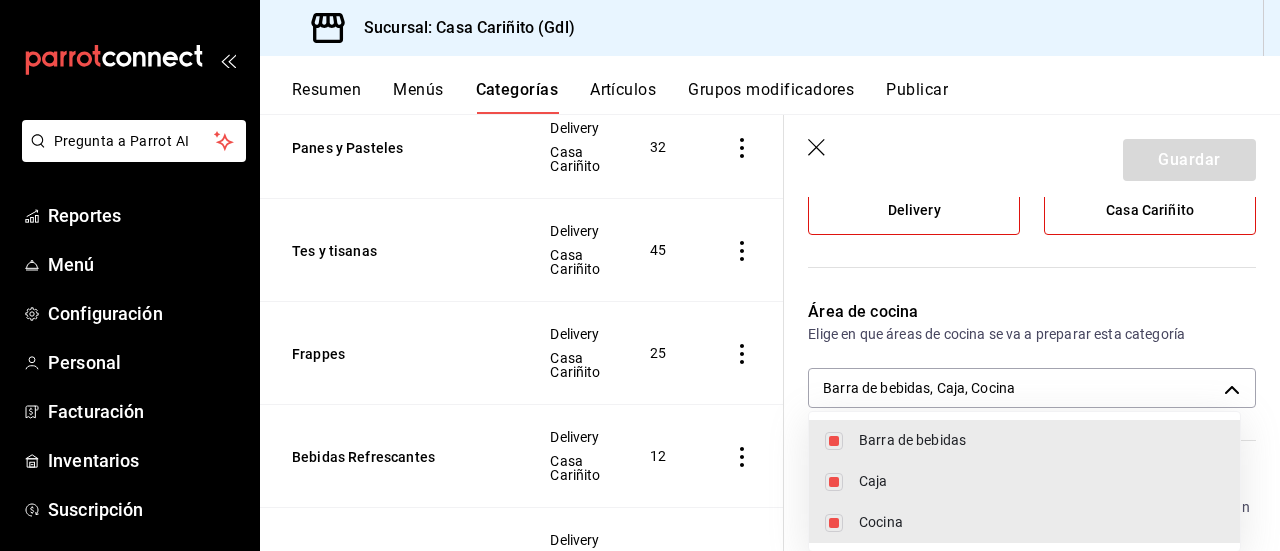 click on "Cocina" at bounding box center [1041, 522] 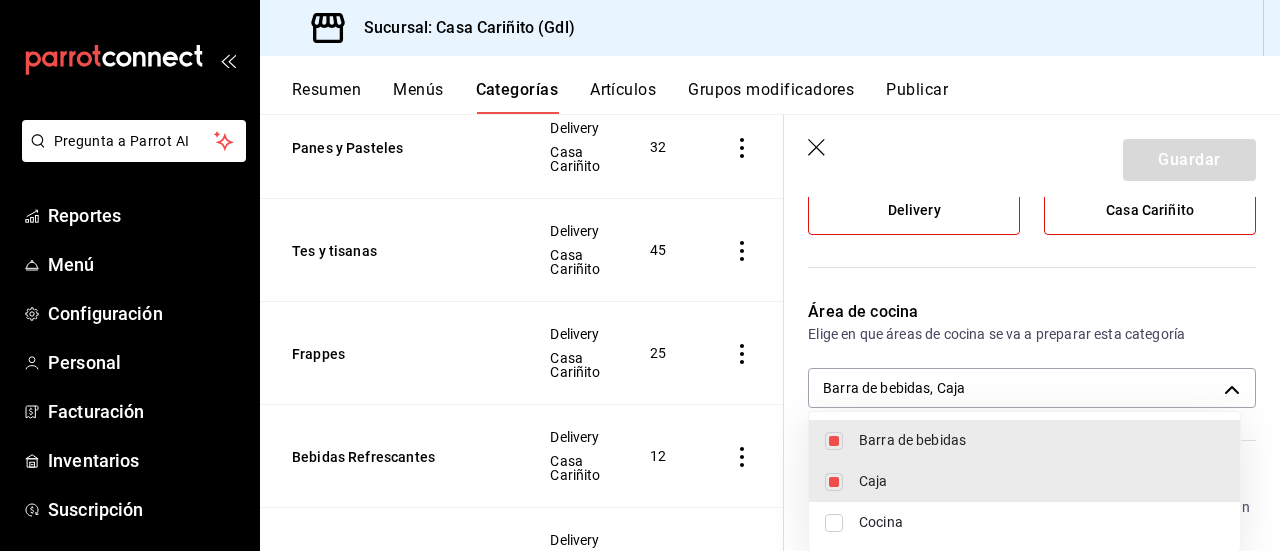 click on "Caja" at bounding box center (1041, 481) 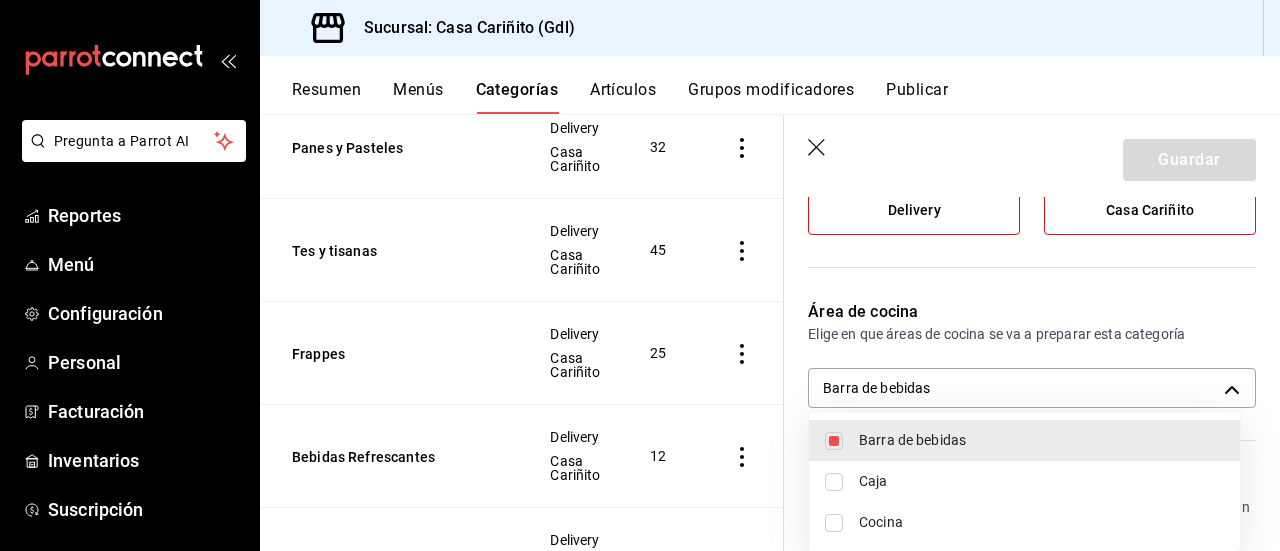 drag, startPoint x: 1274, startPoint y: 226, endPoint x: 1178, endPoint y: 191, distance: 102.18121 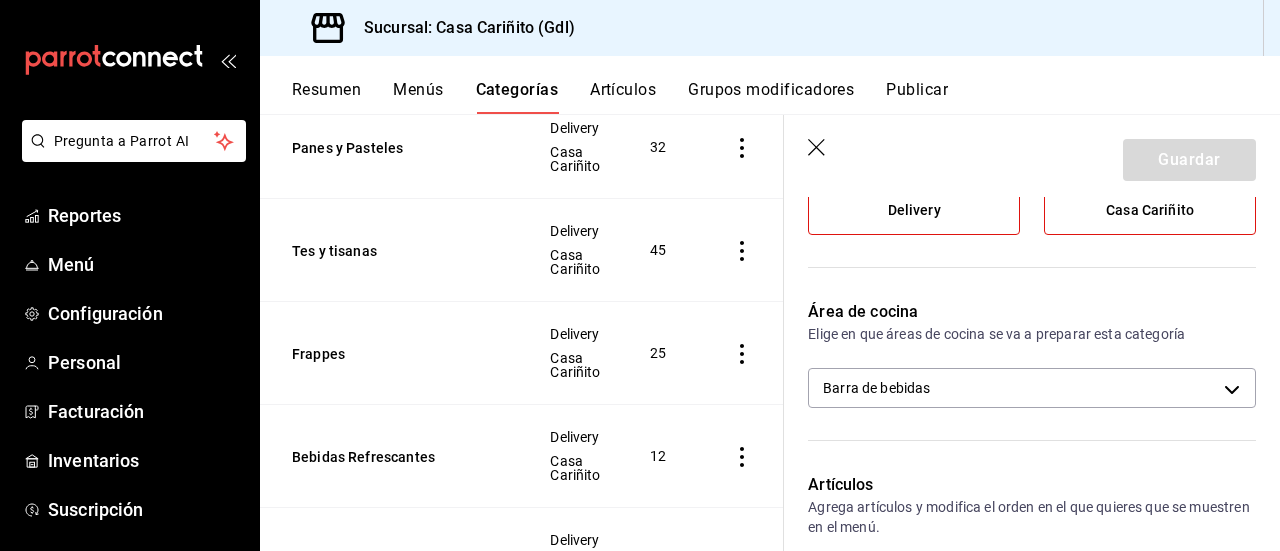click 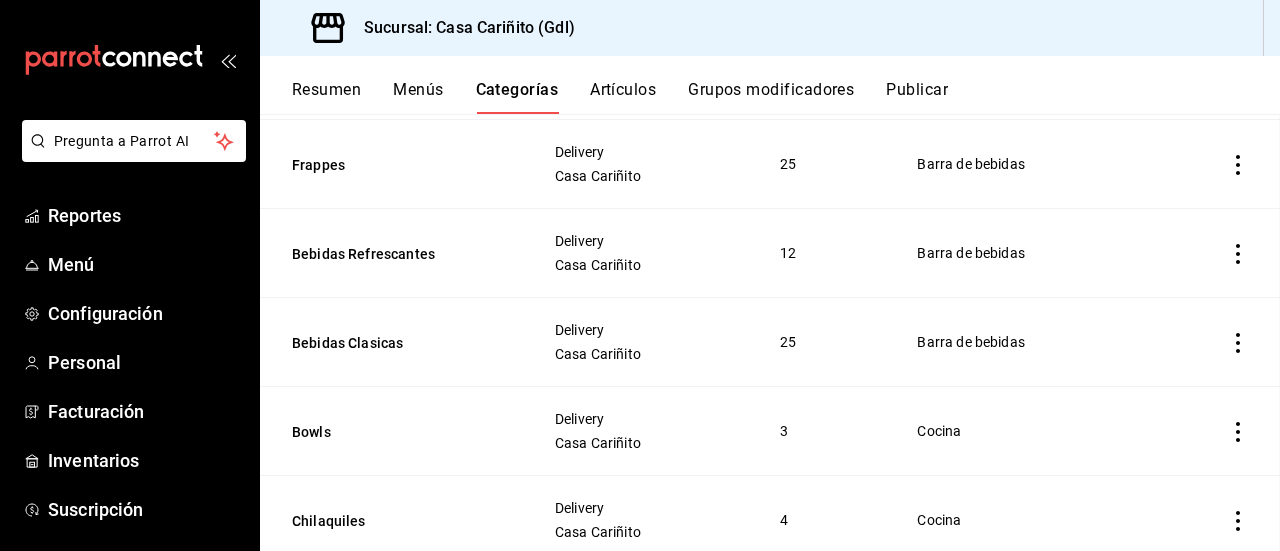 scroll, scrollTop: 1336, scrollLeft: 0, axis: vertical 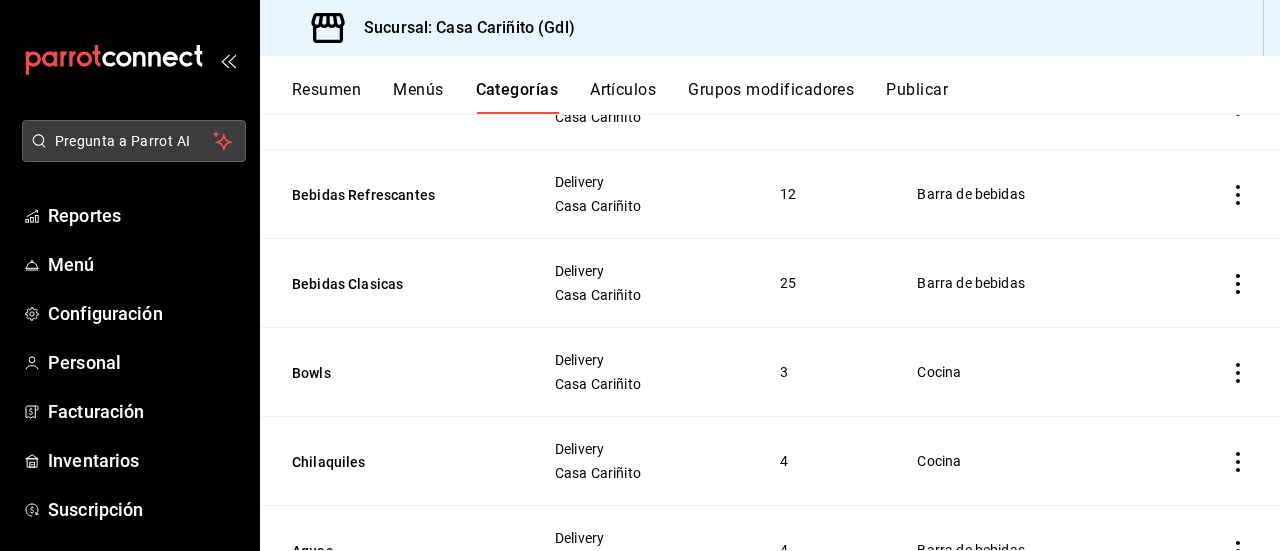 click on "Pregunta a Parrot AI" at bounding box center (134, 141) 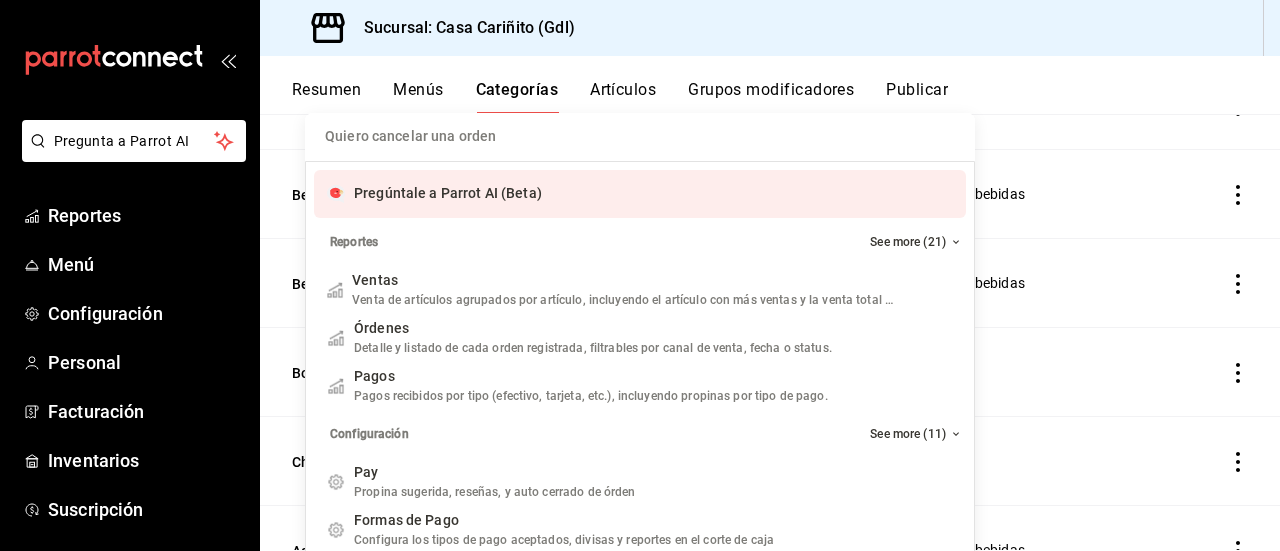 click on "Pregúntale a Parrot AI (Beta)" at bounding box center (448, 193) 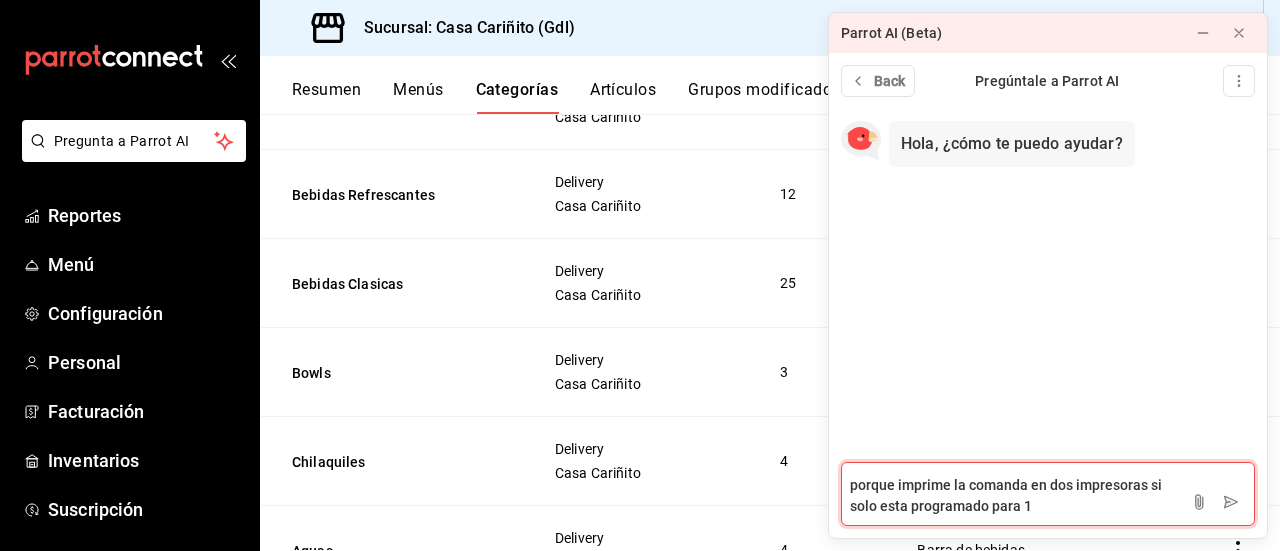 type on "porque imprime la comanda en dos impresoras si solo esta programado para 1?" 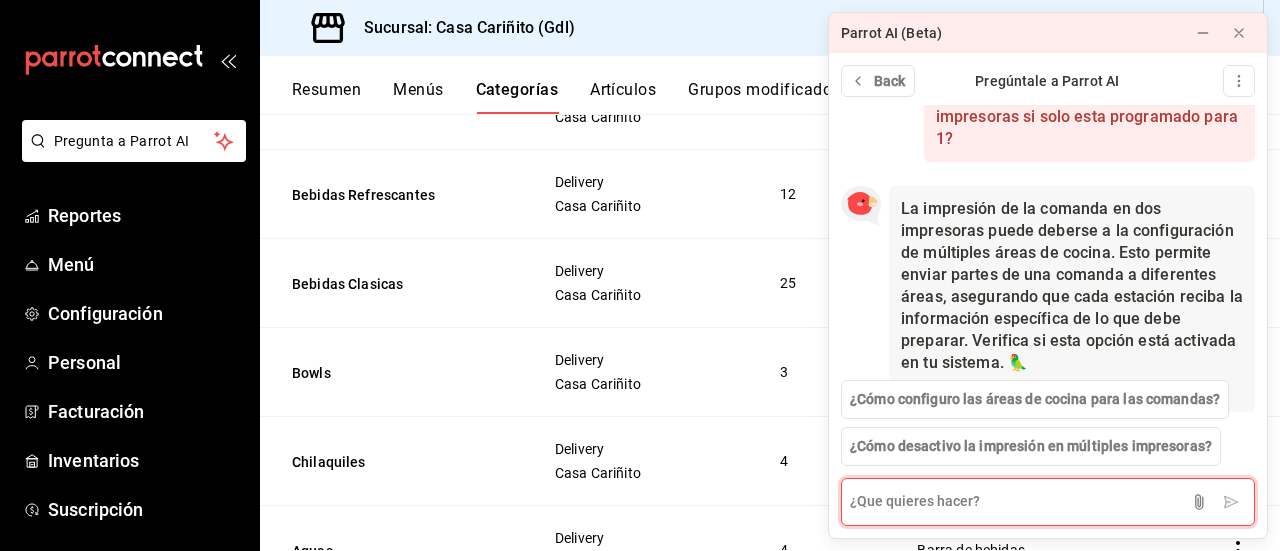 scroll, scrollTop: 168, scrollLeft: 0, axis: vertical 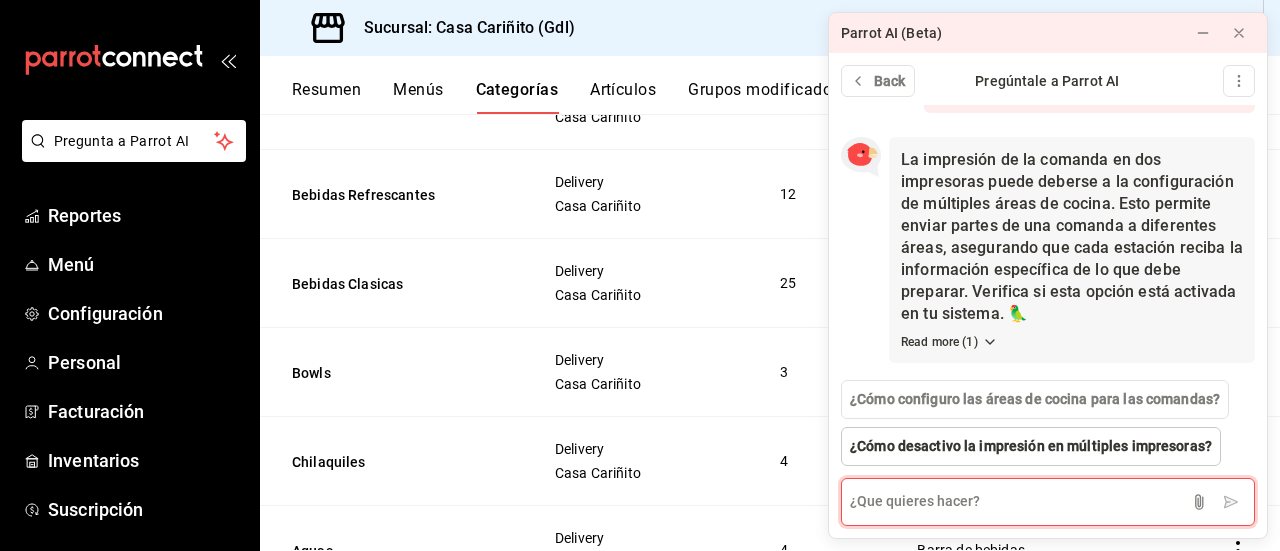 type 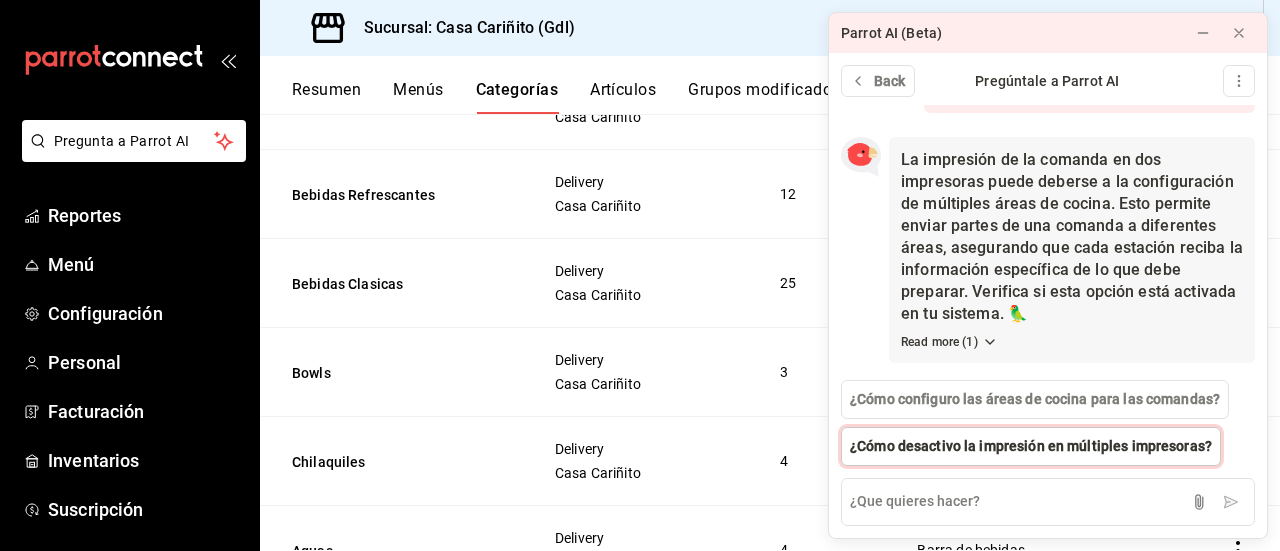 click on "¿Cómo desactivo la impresión en múltiples impresoras?" at bounding box center (1031, 446) 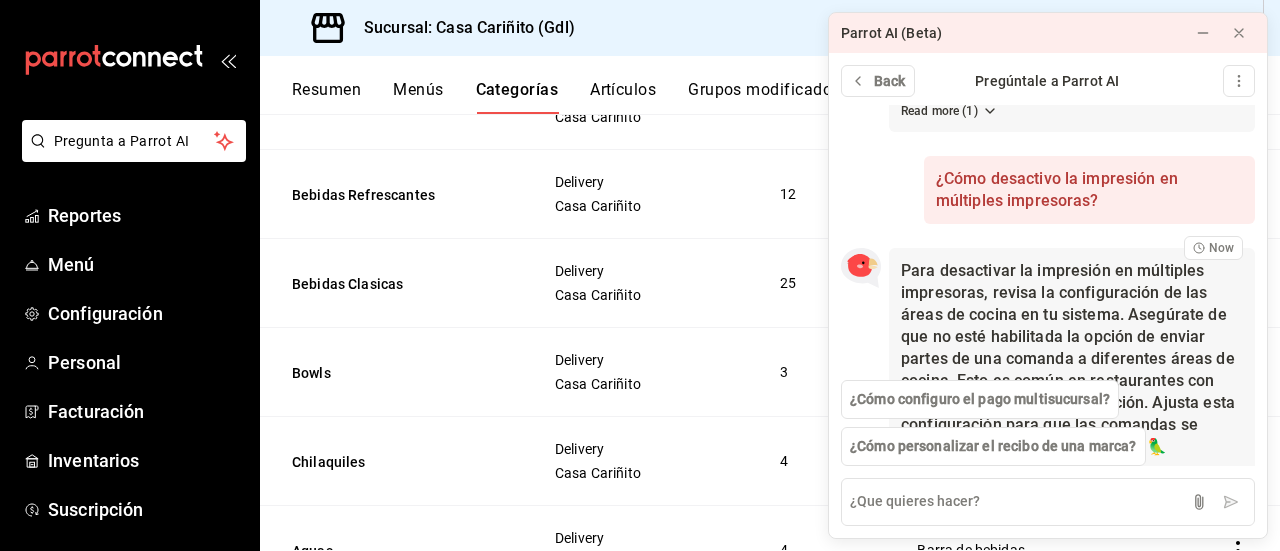 scroll, scrollTop: 532, scrollLeft: 0, axis: vertical 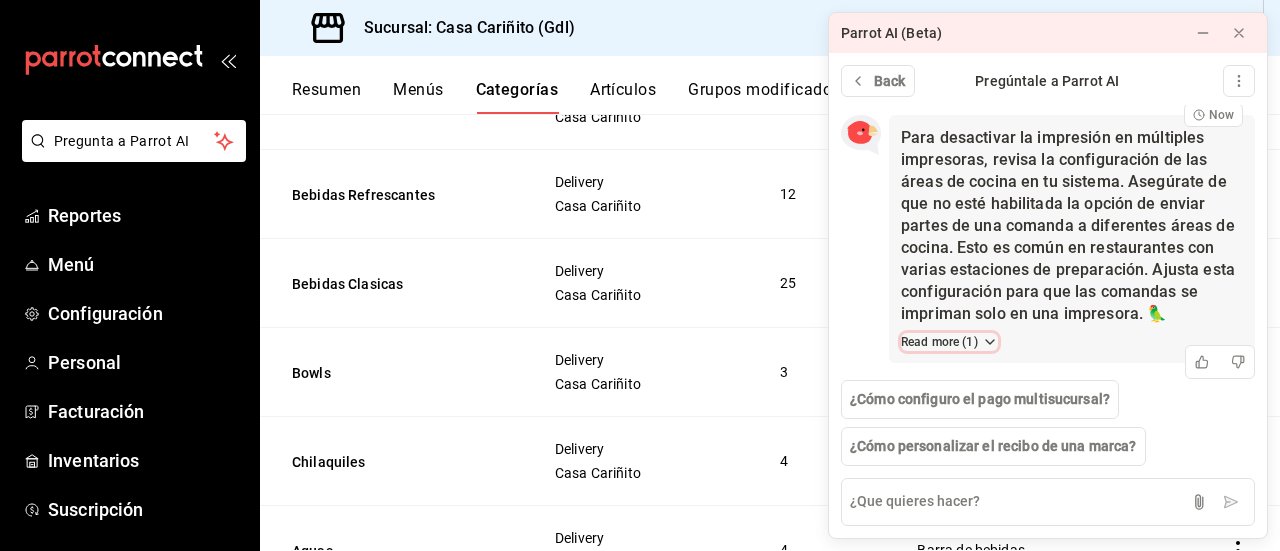 click 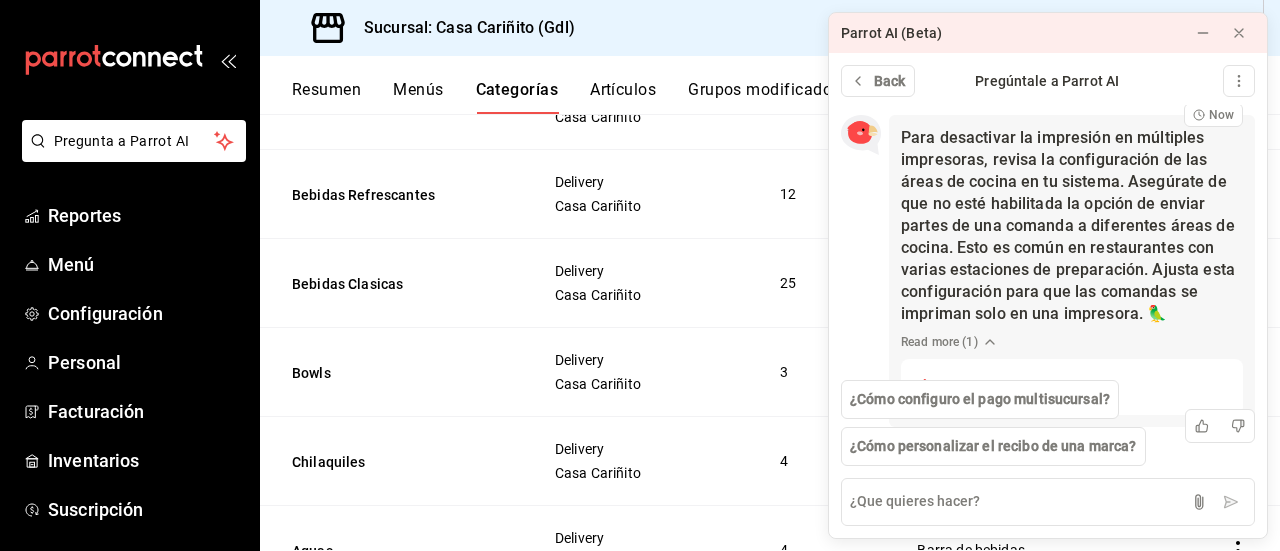 click on "Para desactivar la impresión en múltiples impresoras, revisa la configuración de las áreas de cocina en tu sistema. Asegúrate de que no esté habilitada la opción de enviar partes de una comanda a diferentes áreas de cocina. Esto es común en restaurantes con varias estaciones de preparación. Ajusta esta configuración para que las comandas se impriman solo en una impresora. 🦜" at bounding box center (1072, 226) 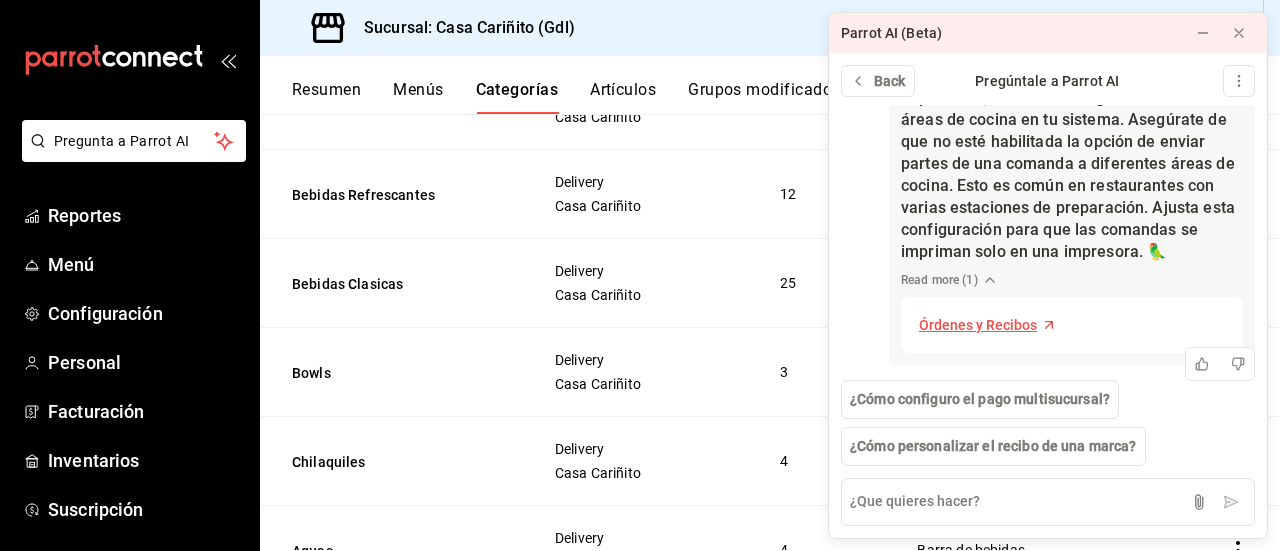 scroll, scrollTop: 596, scrollLeft: 0, axis: vertical 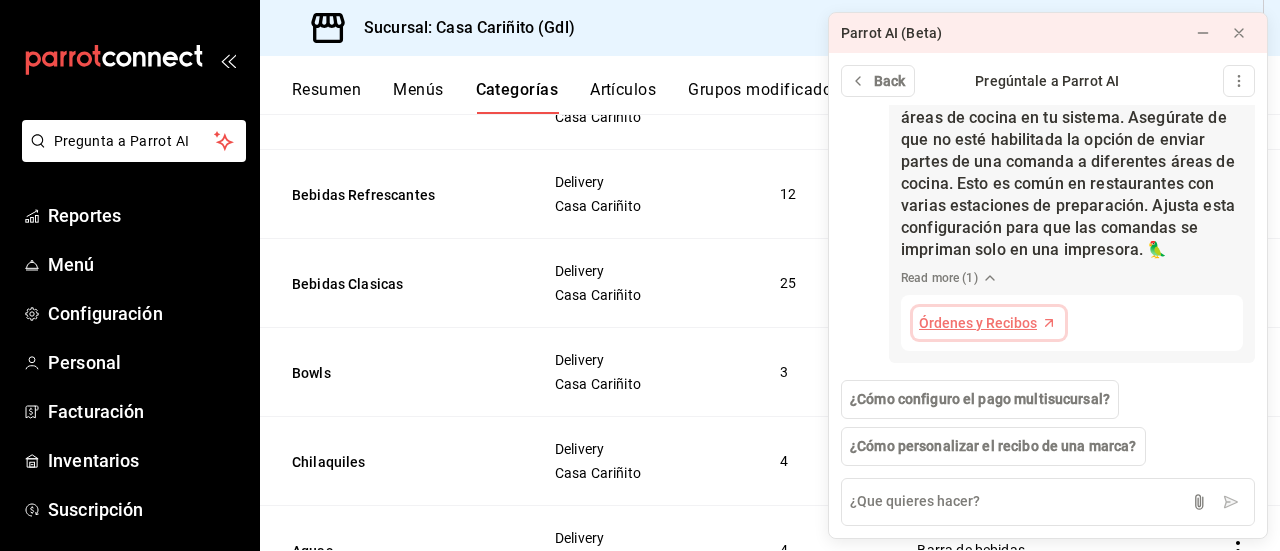 click on "Órdenes y Recibos" at bounding box center (978, 323) 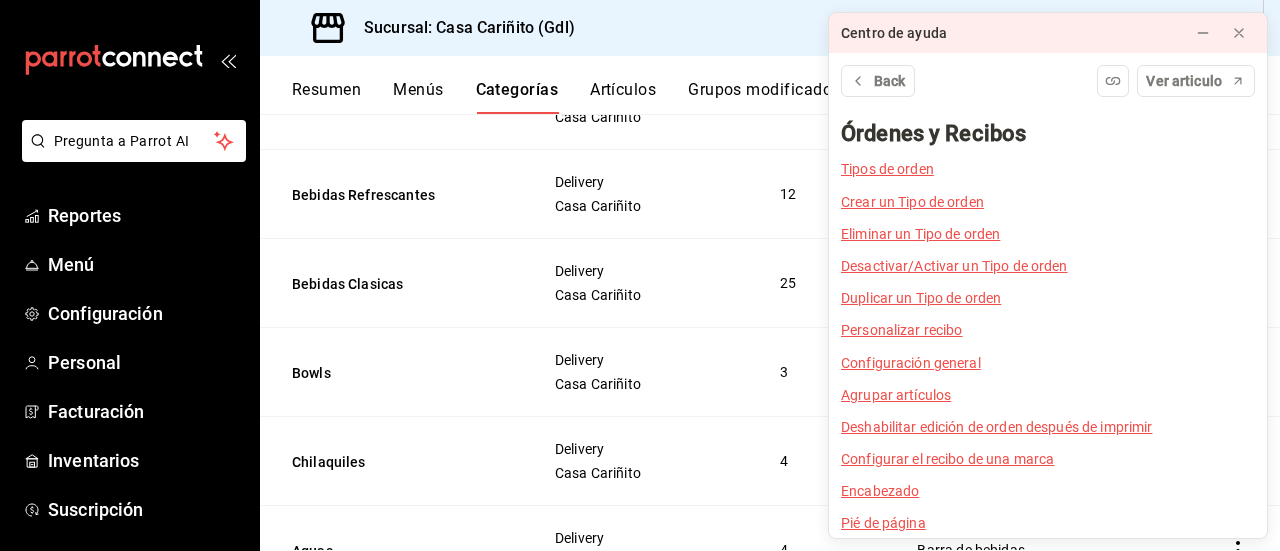 click on "Delivery Casa Cariñito" at bounding box center [643, 194] 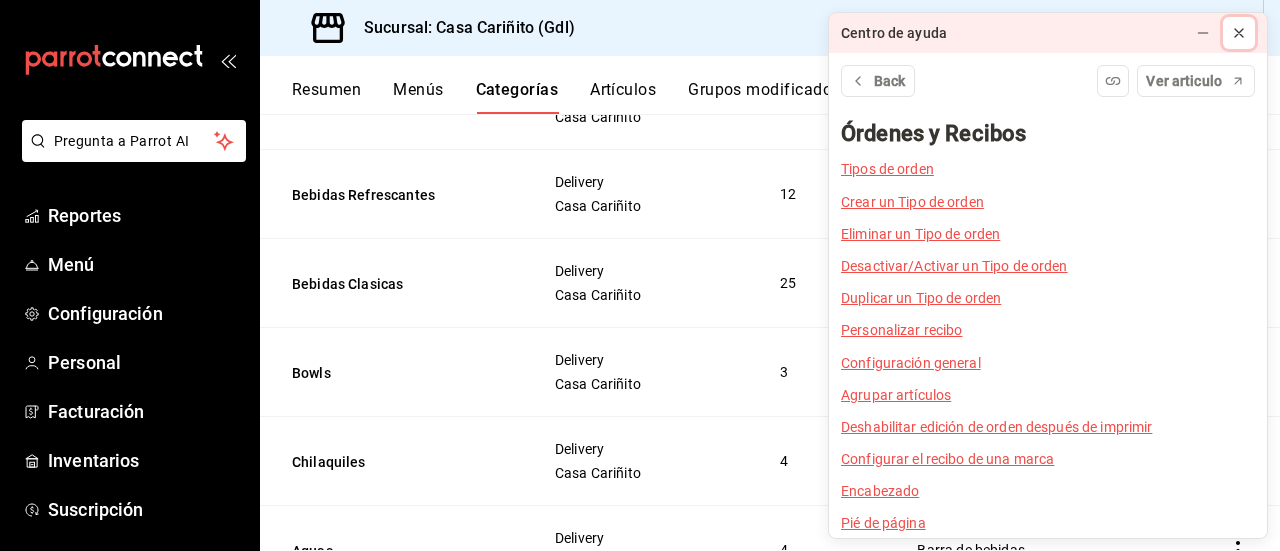 click at bounding box center [1239, 33] 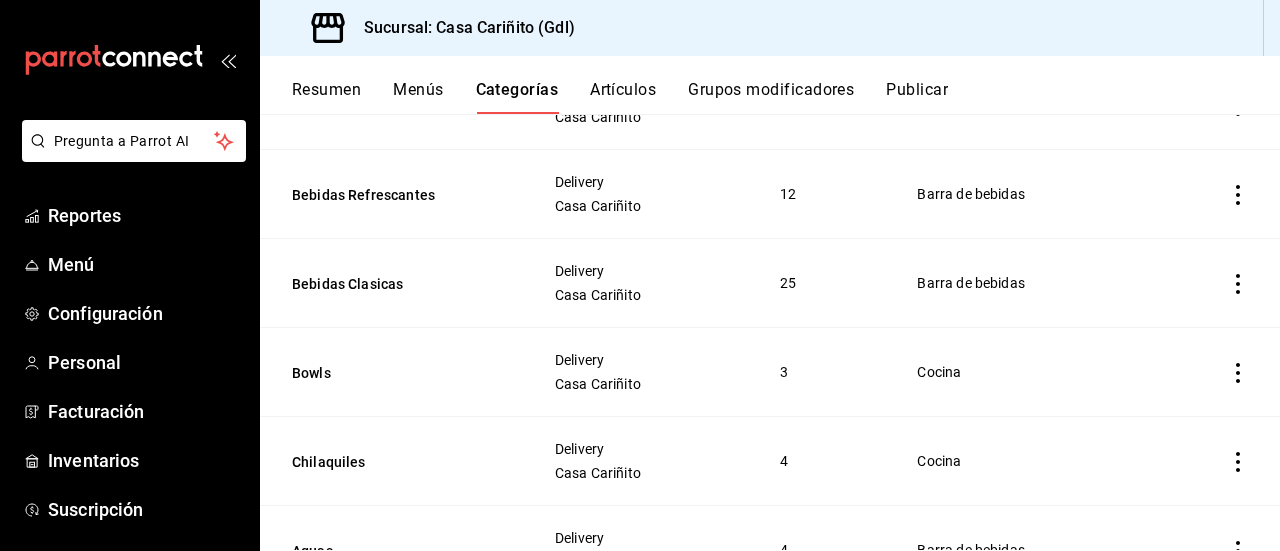 click 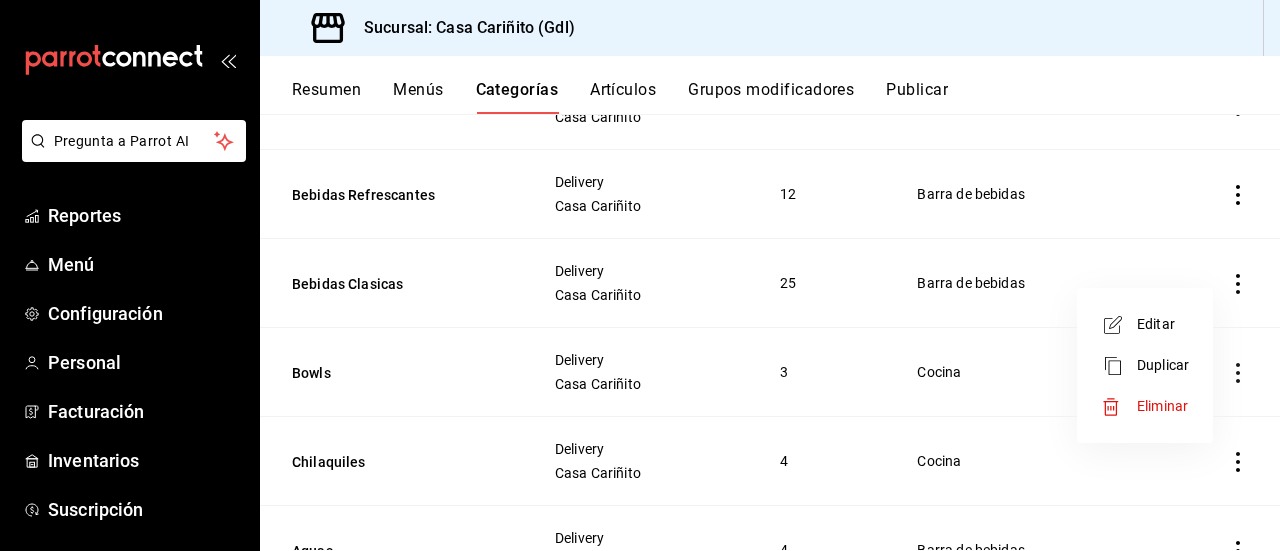 click on "Editar" at bounding box center [1163, 324] 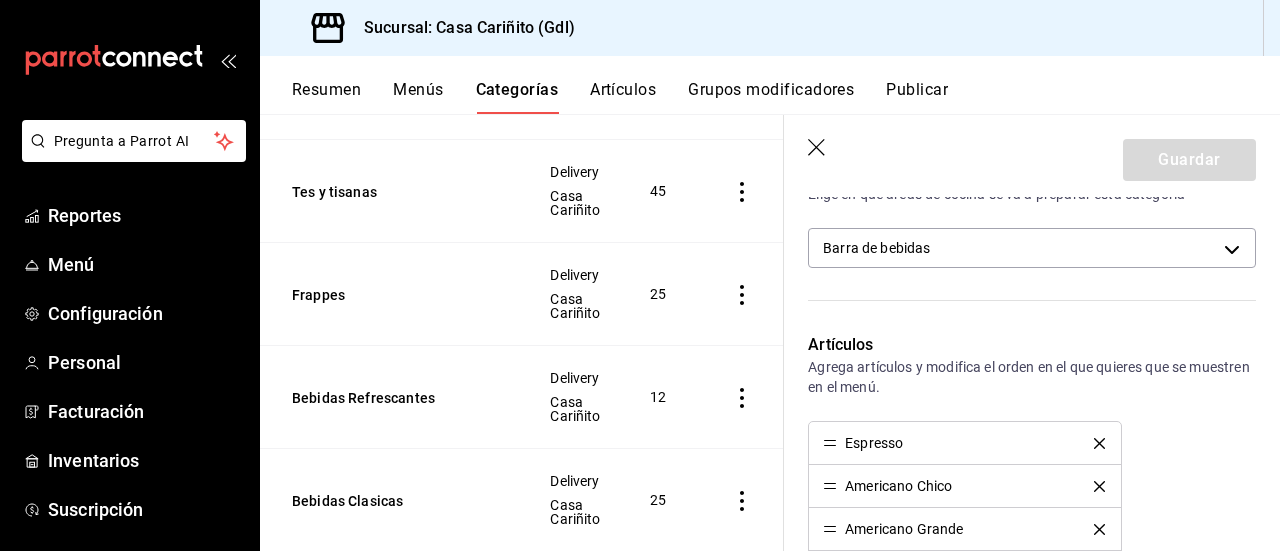 scroll, scrollTop: 389, scrollLeft: 0, axis: vertical 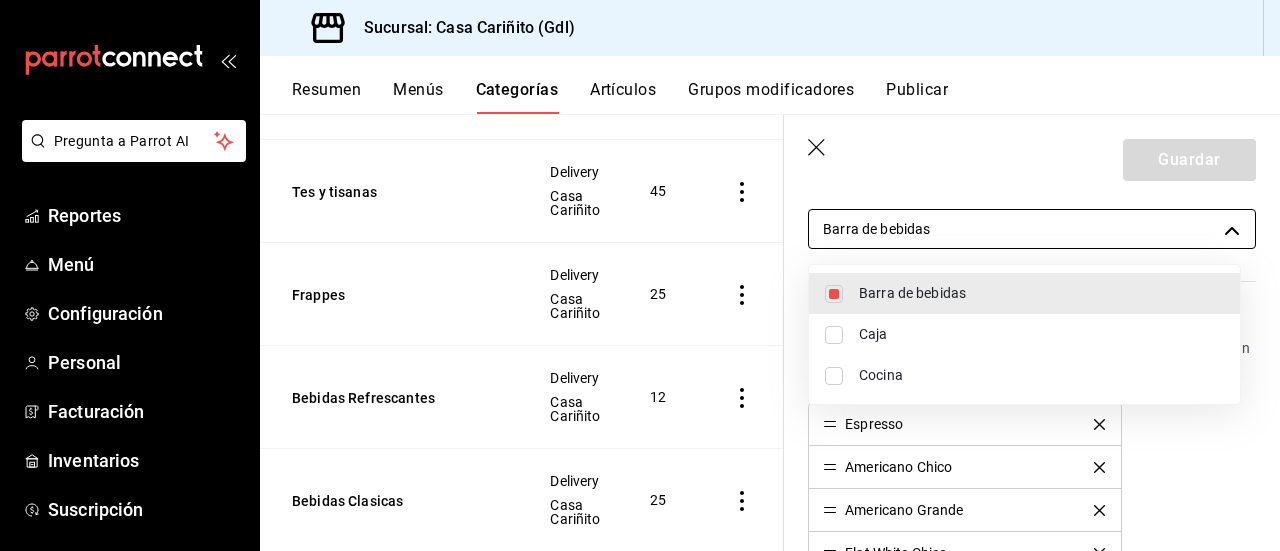 click on "Pregunta a Parrot AI Reportes   Menú   Configuración   Personal   Facturación   Inventarios   Suscripción   Ayuda Recomienda Parrot   [FIRST] [LAST]   Sugerir nueva función   Sucursal: Casa Cariñito (Gdl) Resumen Menús Categorías Artículos Grupos modificadores Publicar Categoría sucursal Asigna o edita el área de cocina  de esta sucursal.  Para cambios generales, ve a “Organización”. ​ ​ Casa Cariñito - Gdl Nombre Menús Artículos Productos Personal Casa Cariñito 33 Lienzos Casa Cariñito 1 Nieves de Garrafa Casa Cariñito 20 Waffles Delivery Casa Cariñito 2 Tapiocas Delivery Casa Cariñito 30 Bebidas de Temporada Delivery Casa Cariñito 24 Cortesia Reviews Casa Cariñito 3 Moles La Mechona Delivery Casa Cariñito 2 Refrescos Coca Delivery Casa Cariñito 6 Cafe Cariñito a granel Delivery Casa Cariñito 3 Ensambles Delivery Casa Cariñito 4 Panes y Pasteles Delivery Casa Cariñito 32 Tes y tisanas Delivery Casa Cariñito 45 Frappes Delivery Casa Cariñito 25 Bebidas Refrescantes 12 25" at bounding box center [640, 275] 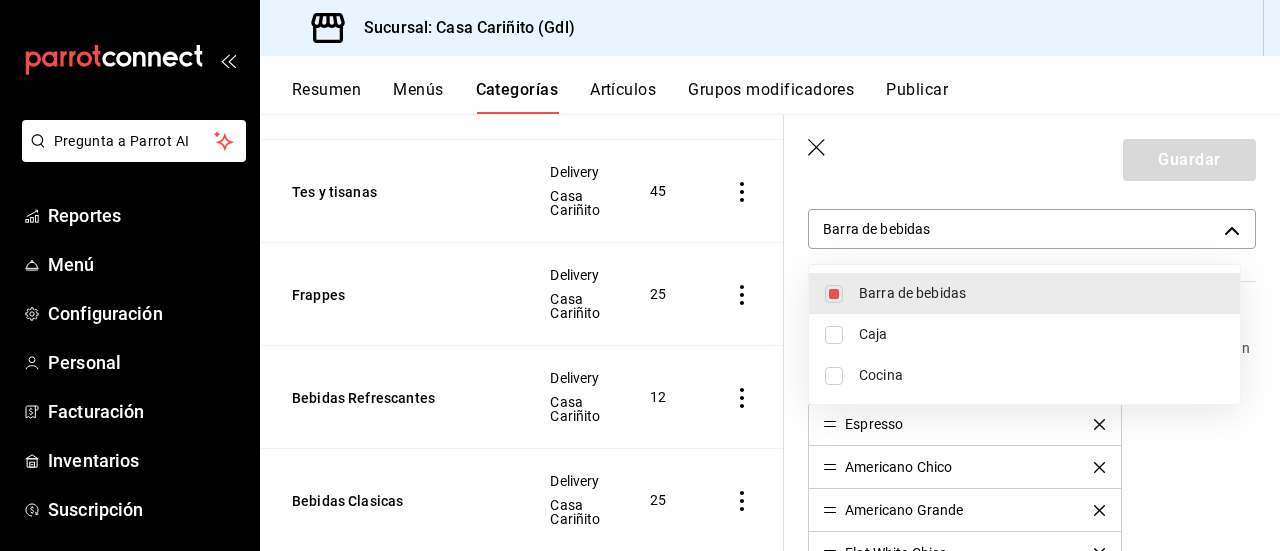 click at bounding box center (640, 275) 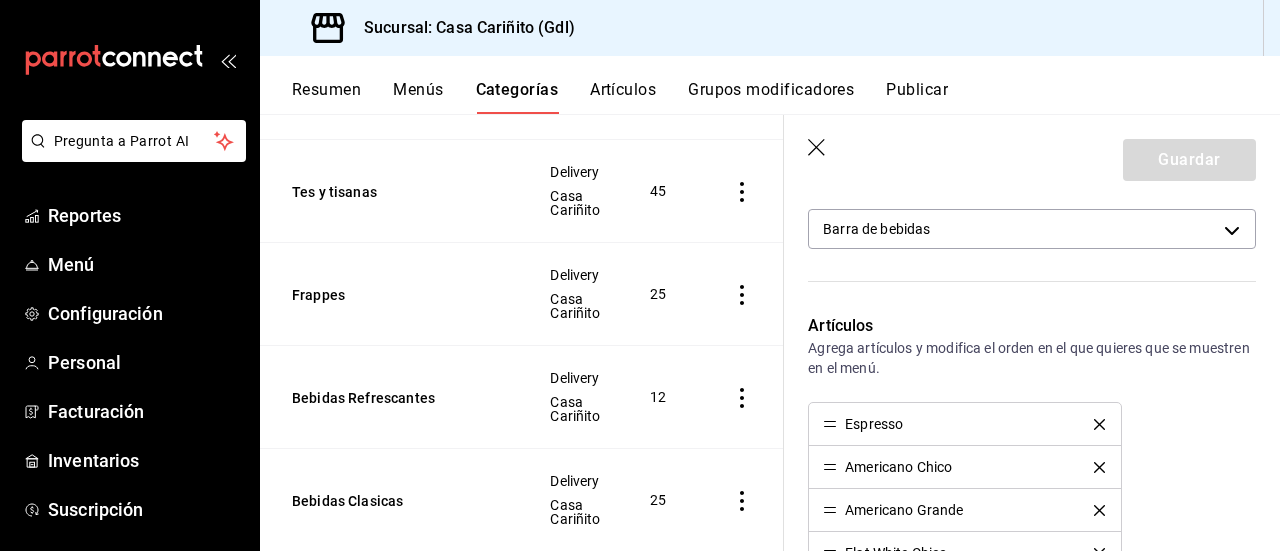 click 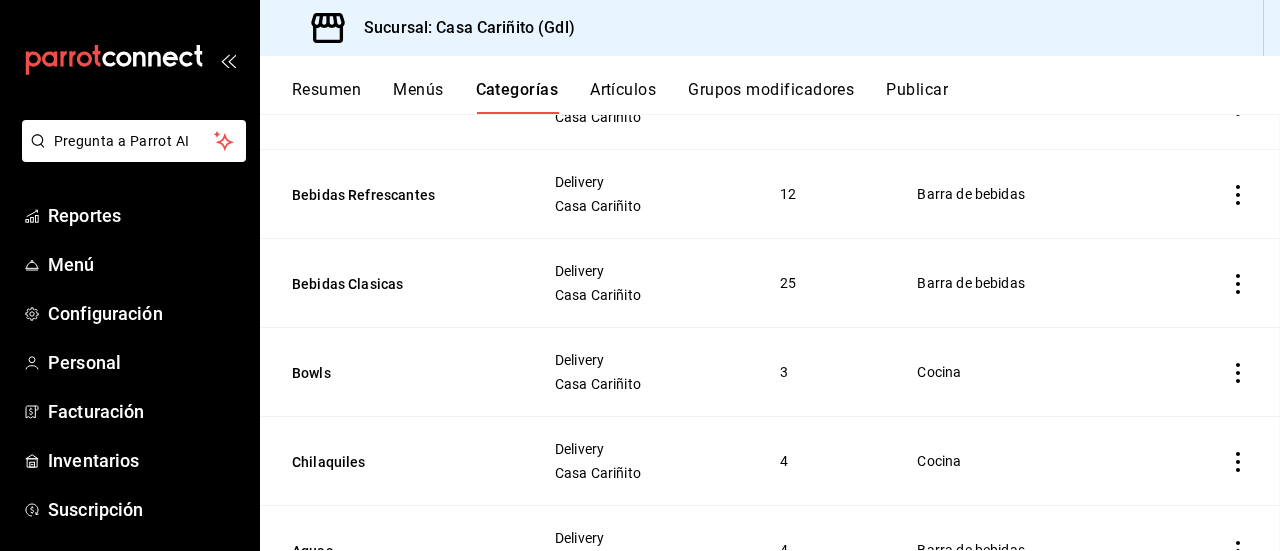scroll, scrollTop: 1394, scrollLeft: 0, axis: vertical 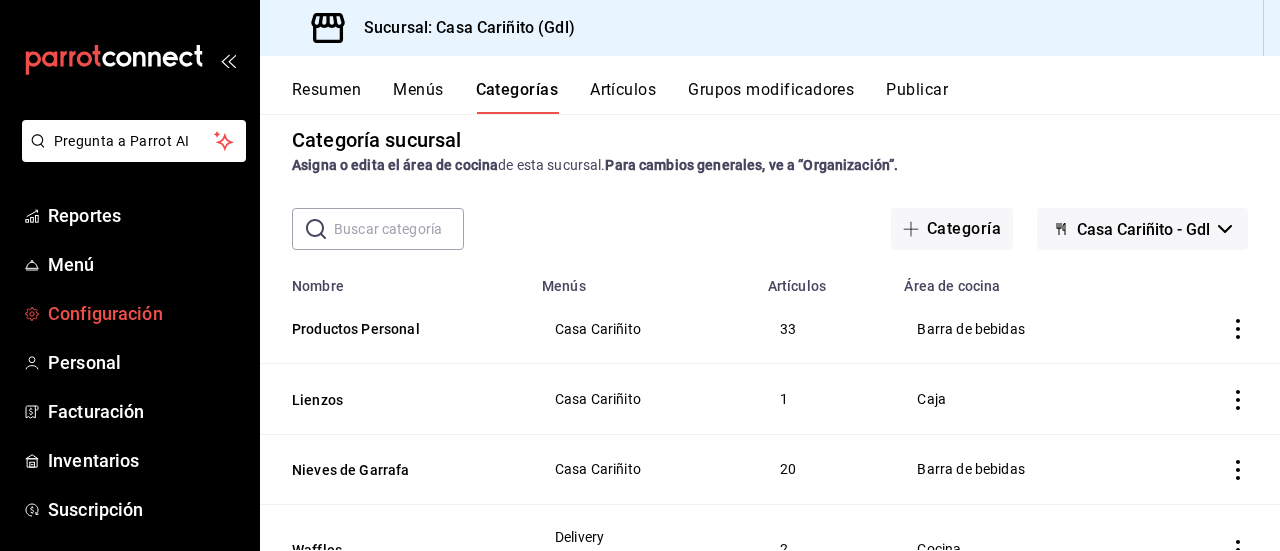 click on "Configuración" at bounding box center (145, 313) 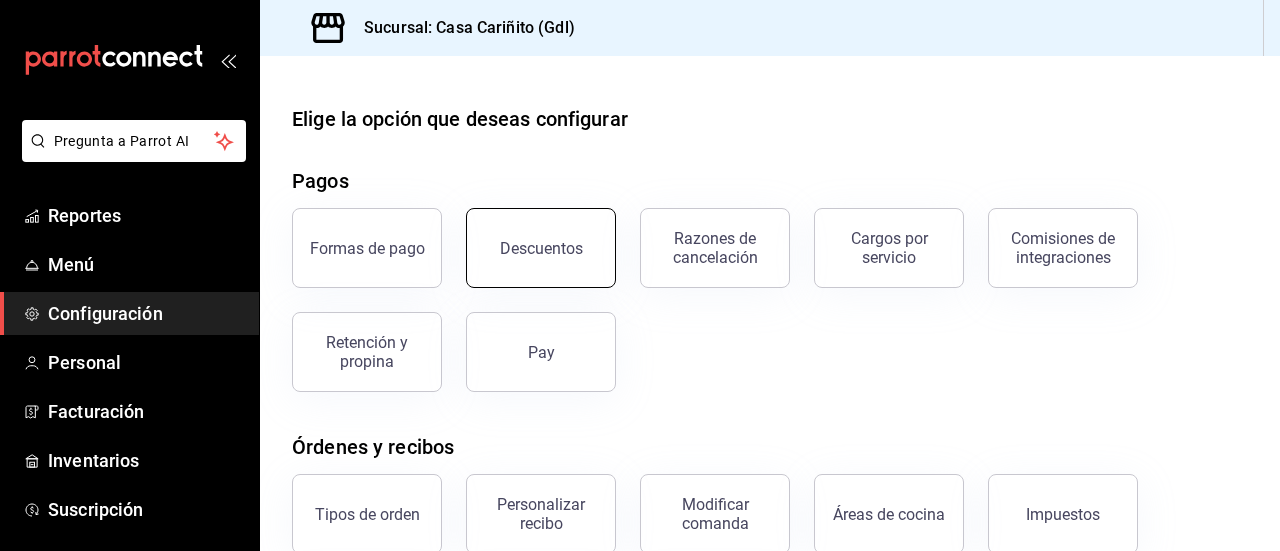 click on "Descuentos" at bounding box center (541, 248) 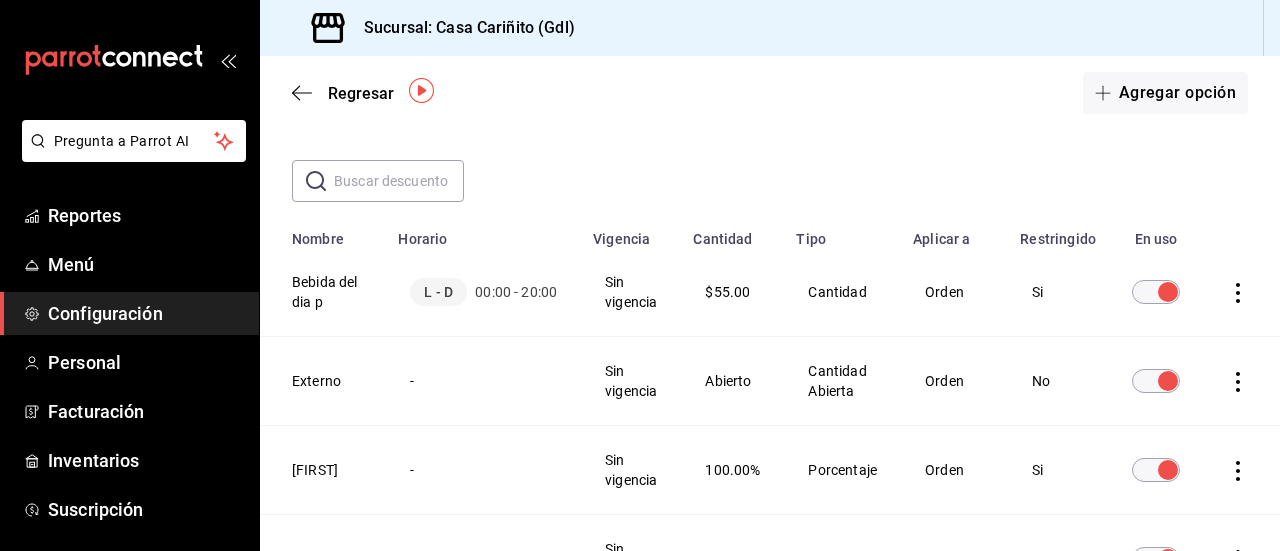 scroll, scrollTop: 70, scrollLeft: 0, axis: vertical 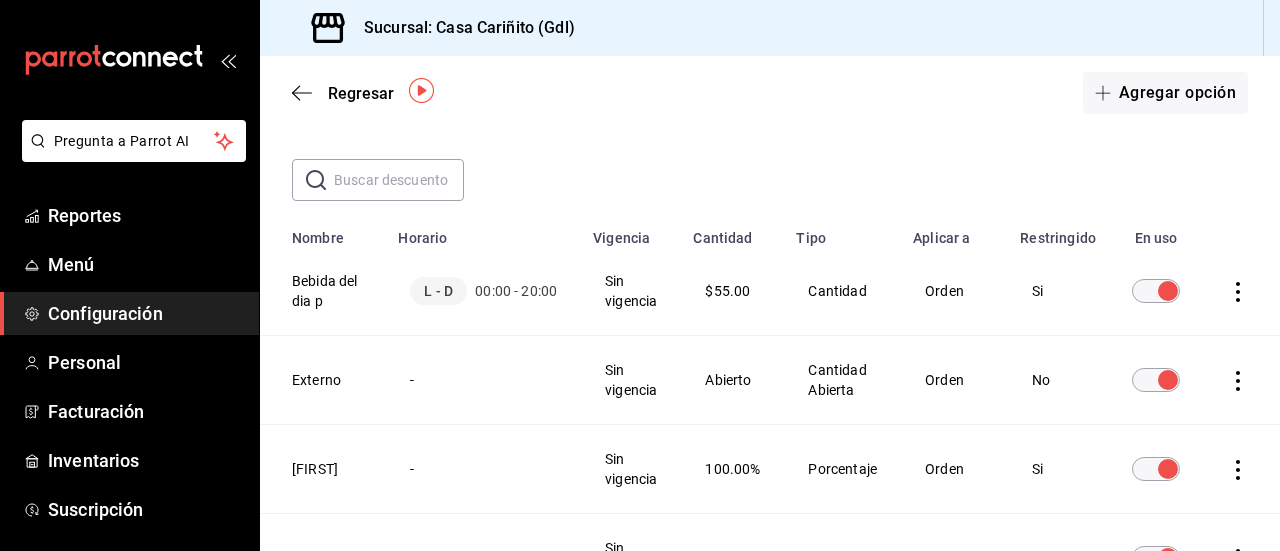 click on "Sin vigencia" at bounding box center [631, 291] 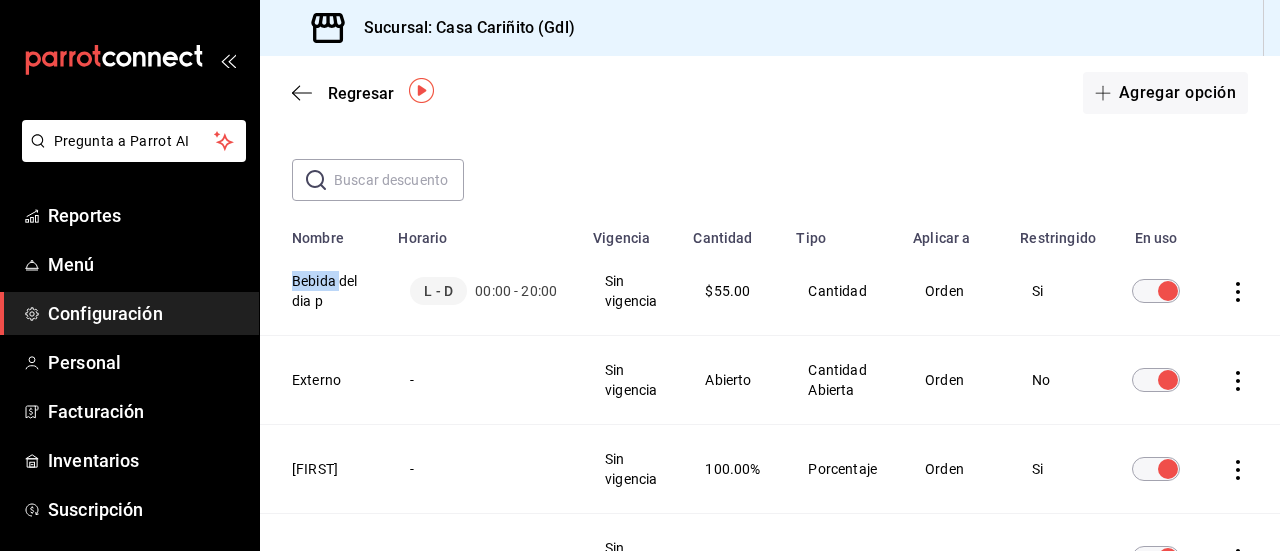 click on "Bebida del dia p" at bounding box center [323, 291] 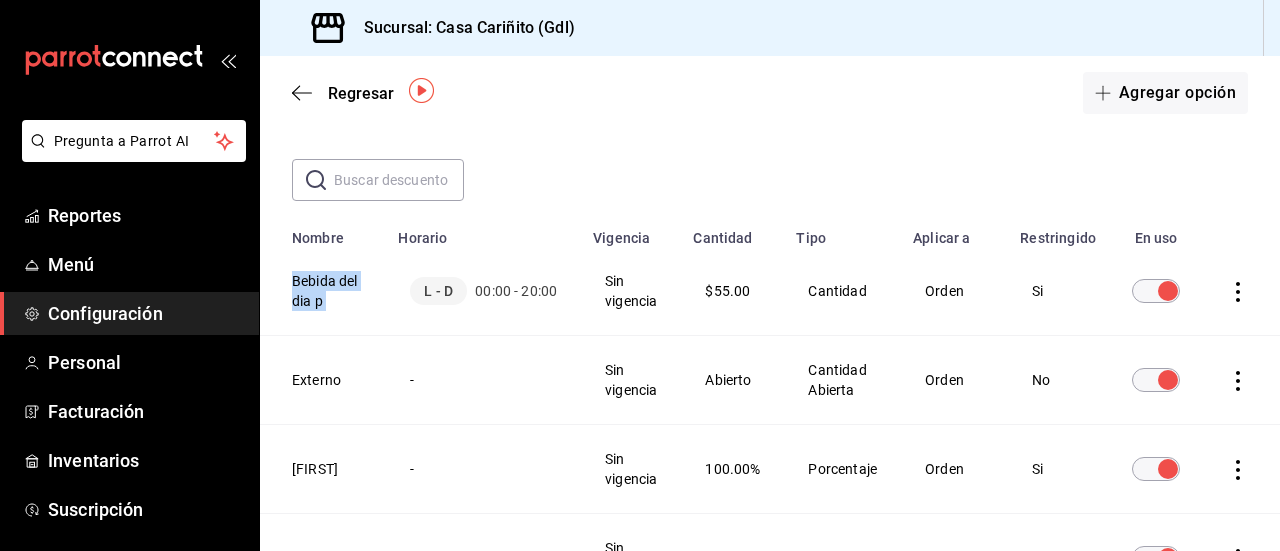 click on "Bebida del dia p" at bounding box center [323, 291] 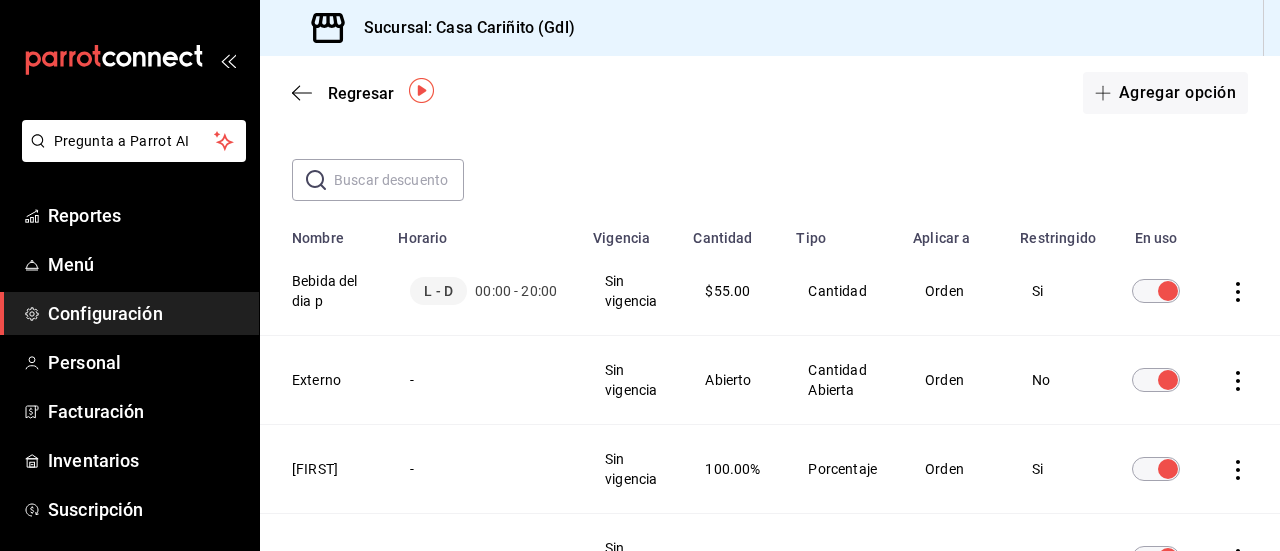 click on "Cantidad" at bounding box center (842, 291) 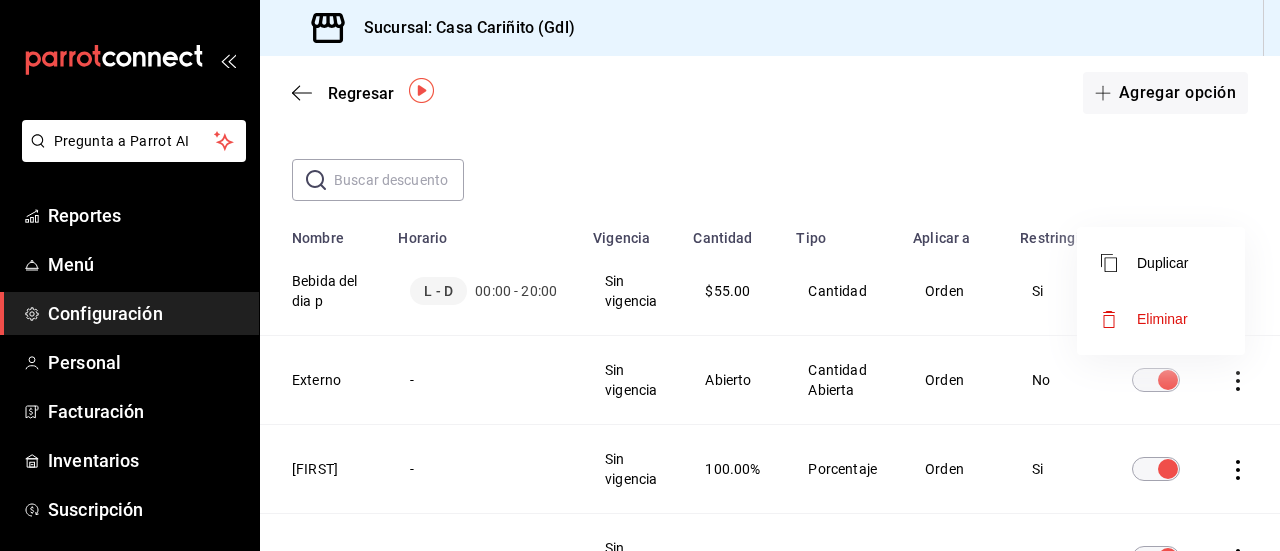 click on "Duplicar" at bounding box center [1161, 263] 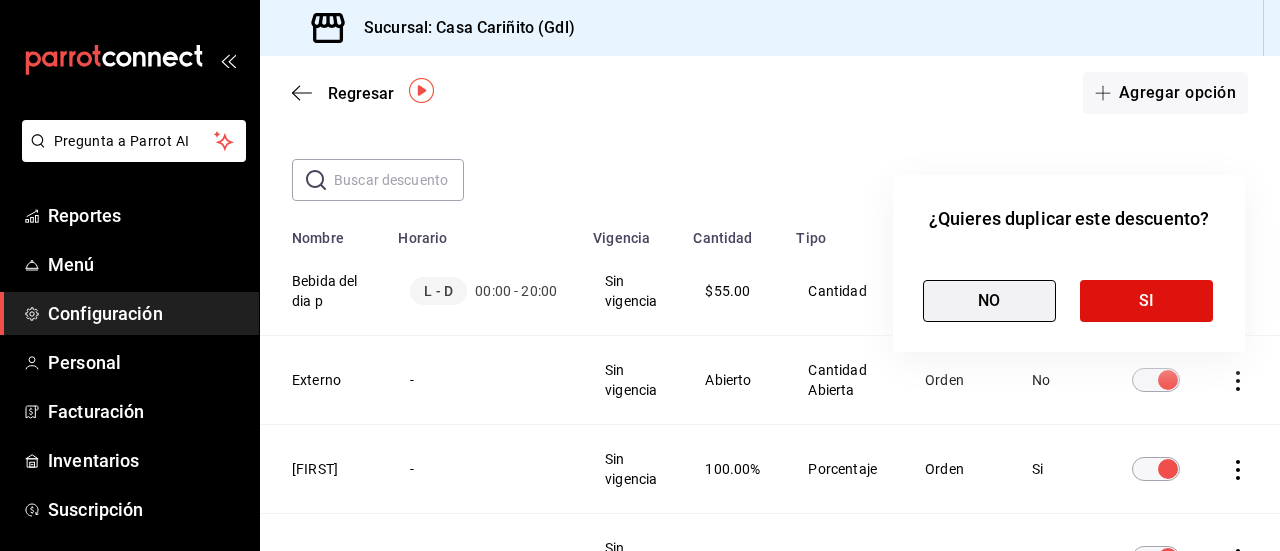 click on "NO" at bounding box center (989, 301) 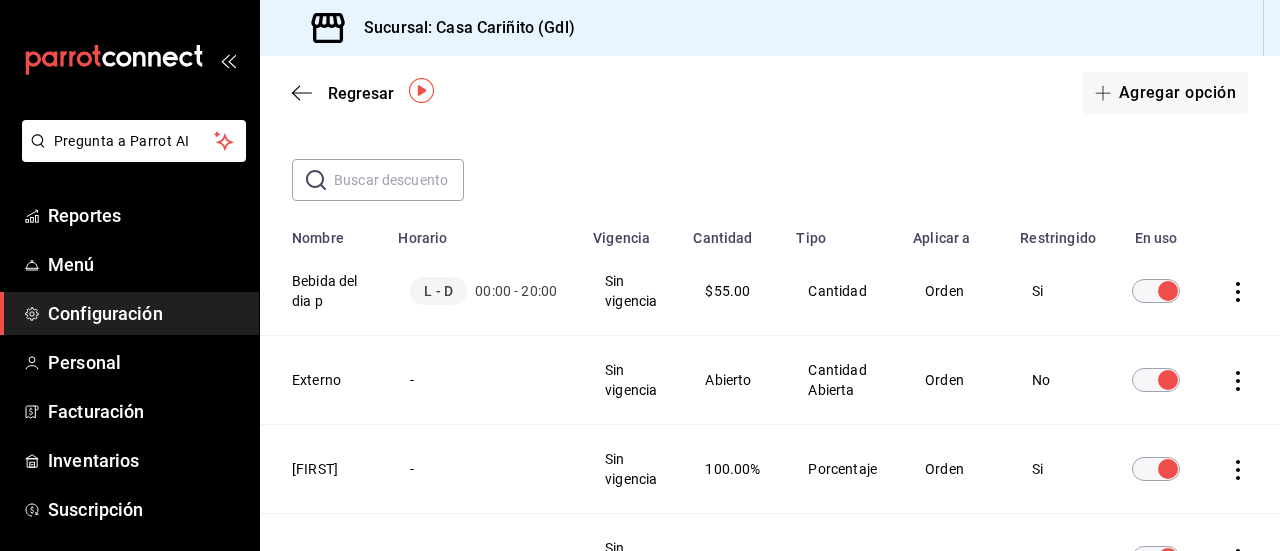 click on "Regresar Agregar opción" at bounding box center [770, 93] 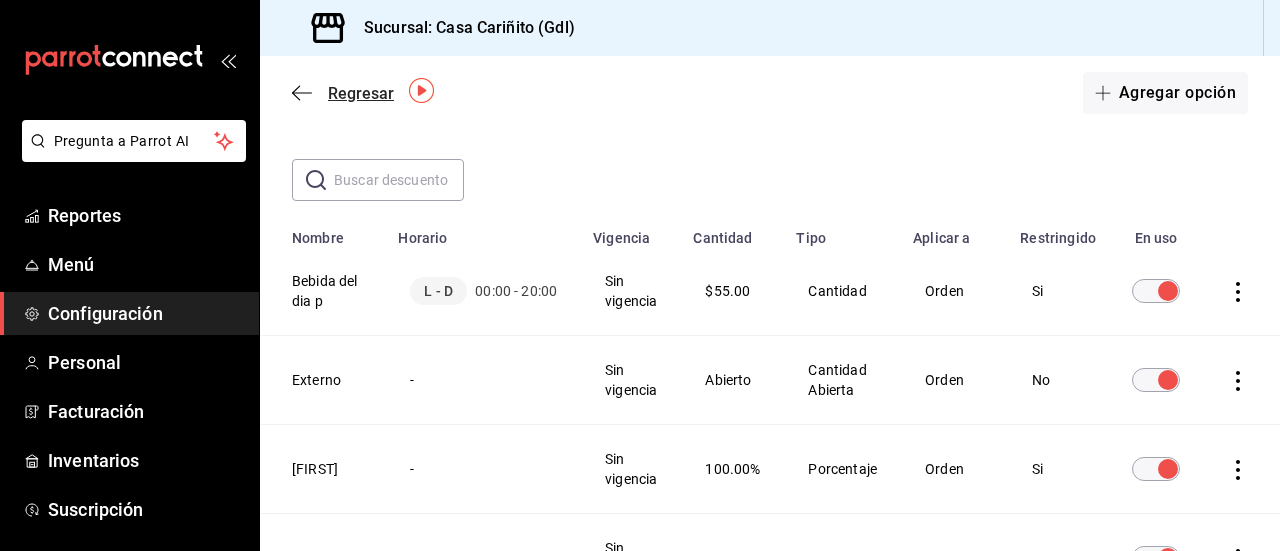 click 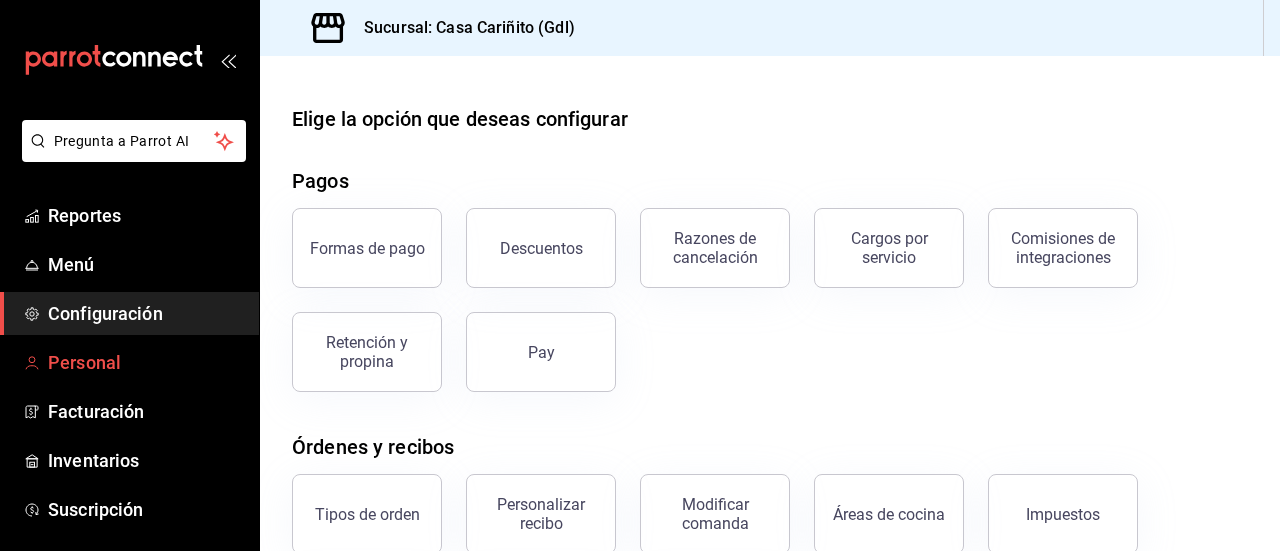 click on "Personal" at bounding box center (145, 362) 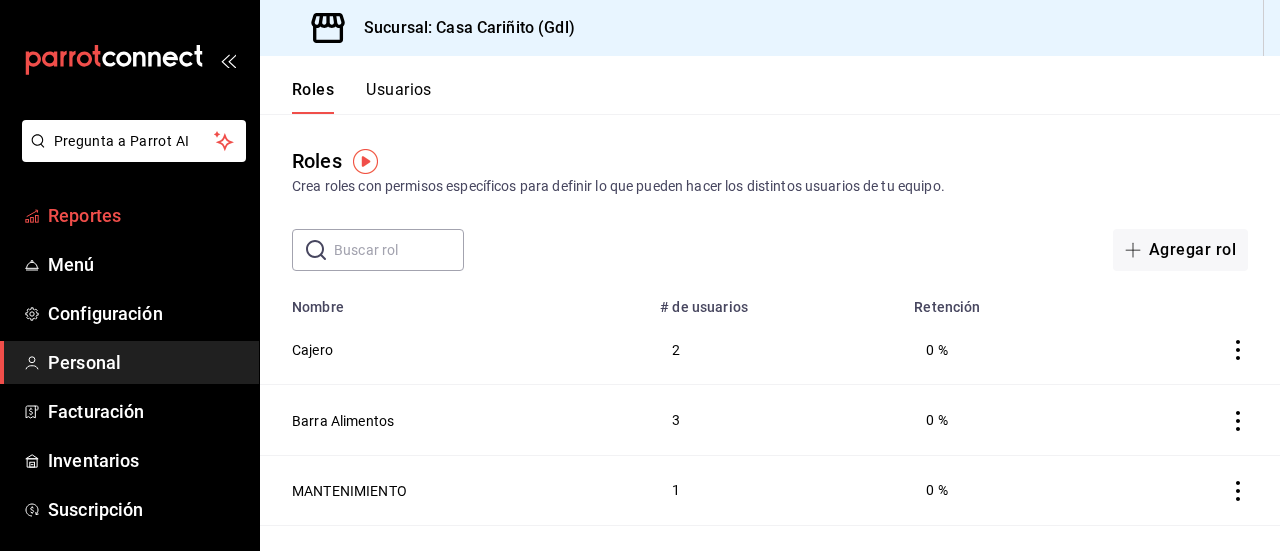 click on "Reportes" at bounding box center (145, 215) 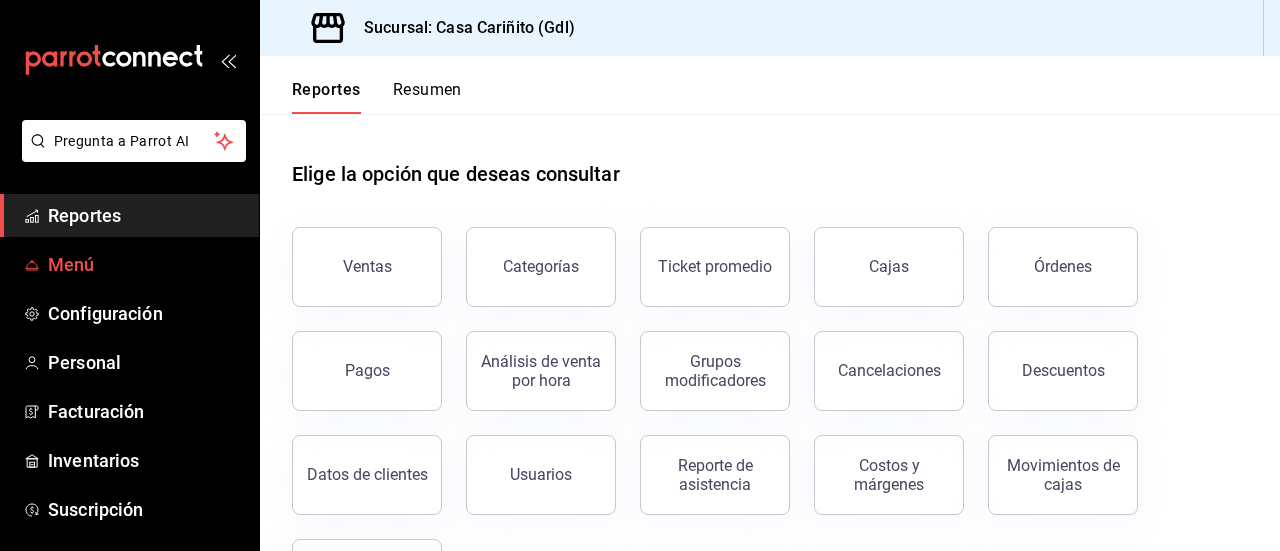 click on "Menú" at bounding box center (145, 264) 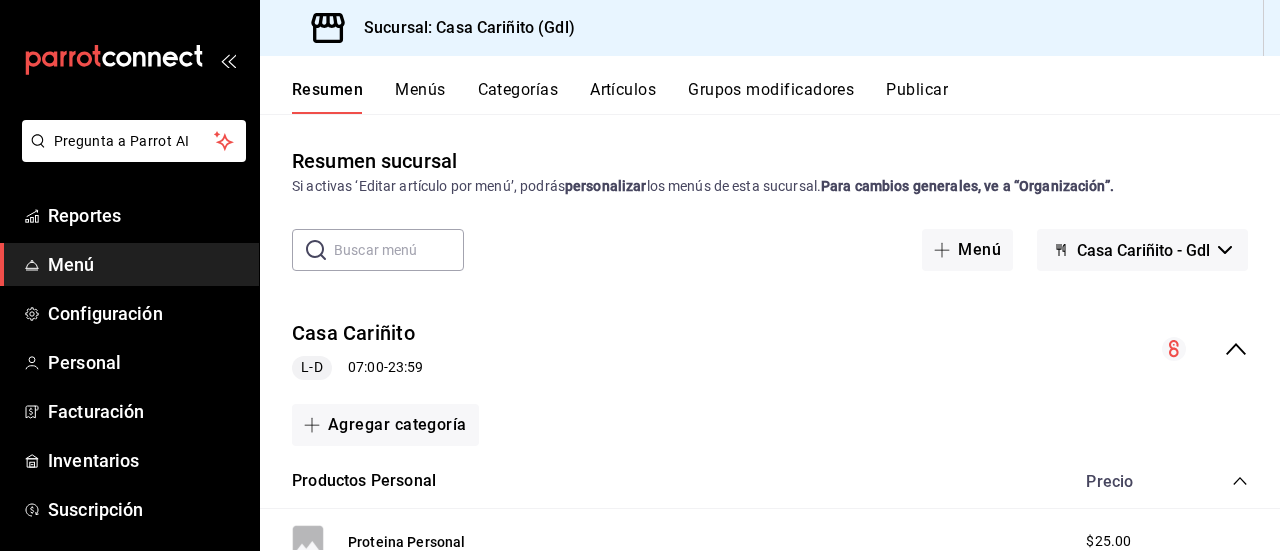 click on "Categorías" at bounding box center (518, 97) 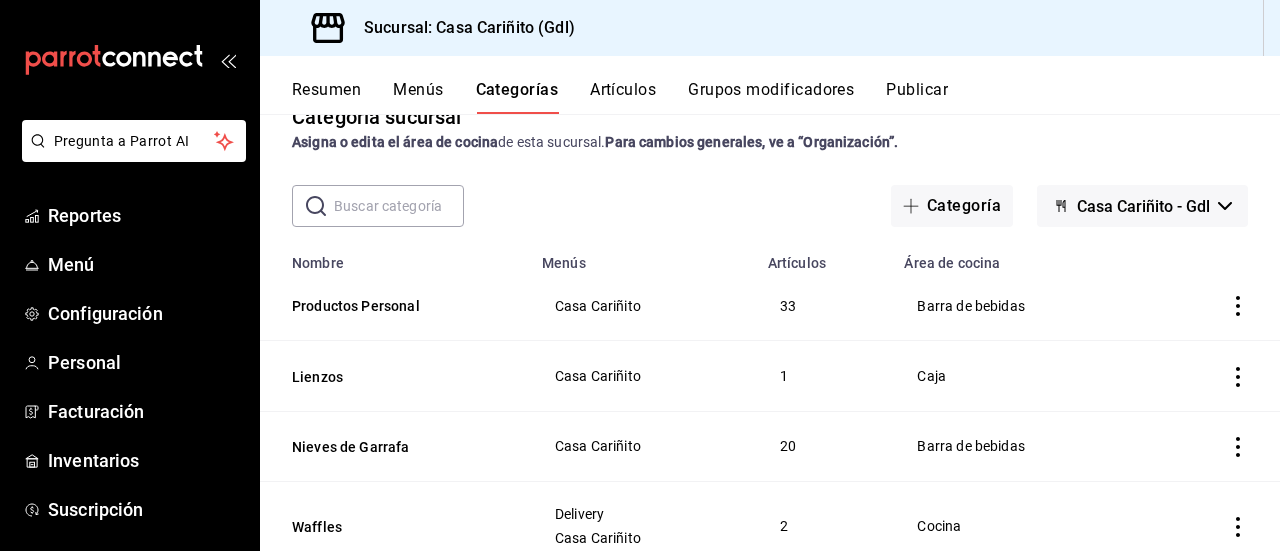 scroll, scrollTop: 82, scrollLeft: 0, axis: vertical 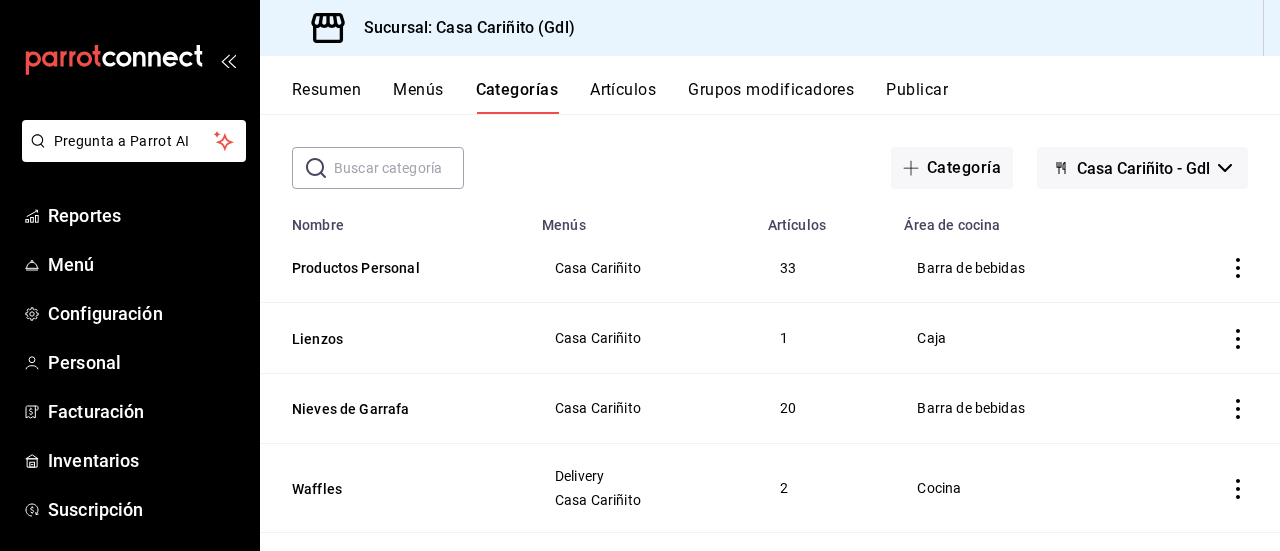 click 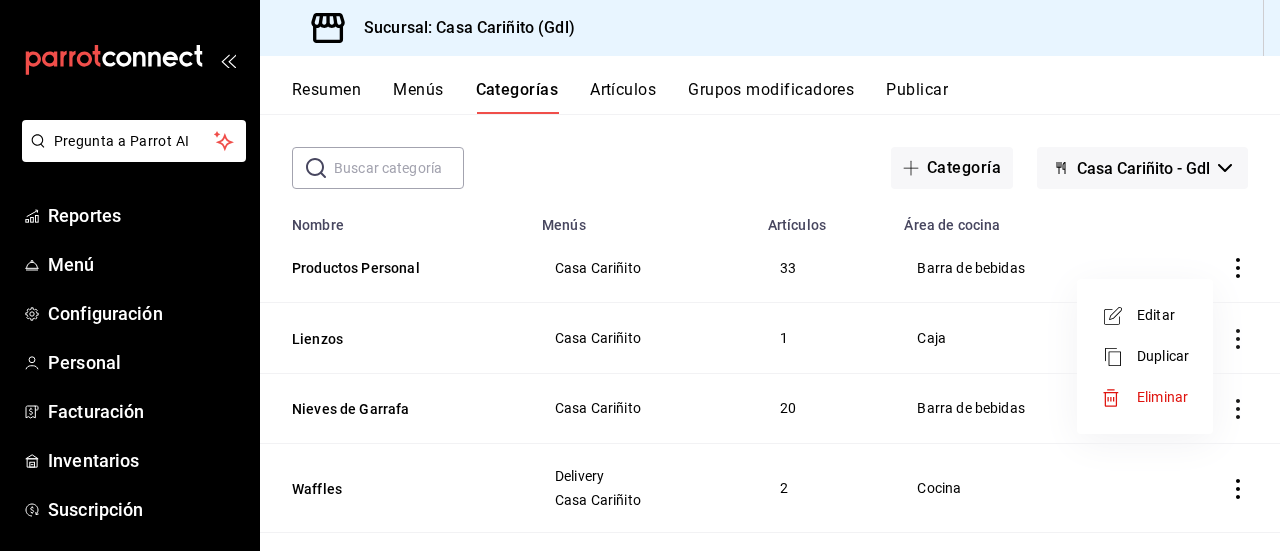 click on "Editar" at bounding box center (1163, 315) 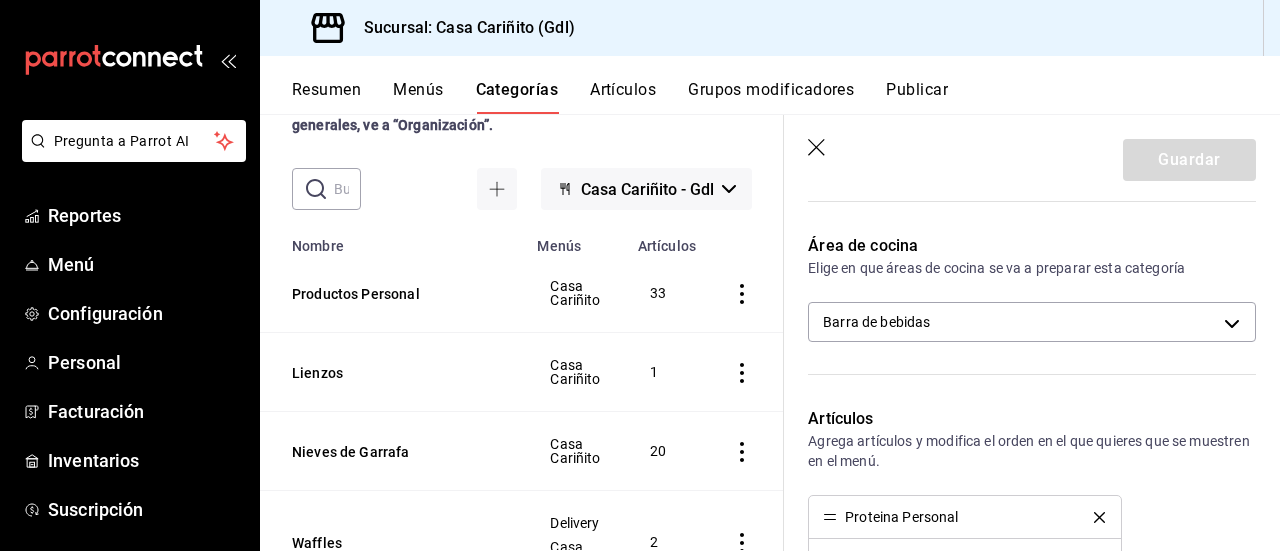 scroll, scrollTop: 309, scrollLeft: 0, axis: vertical 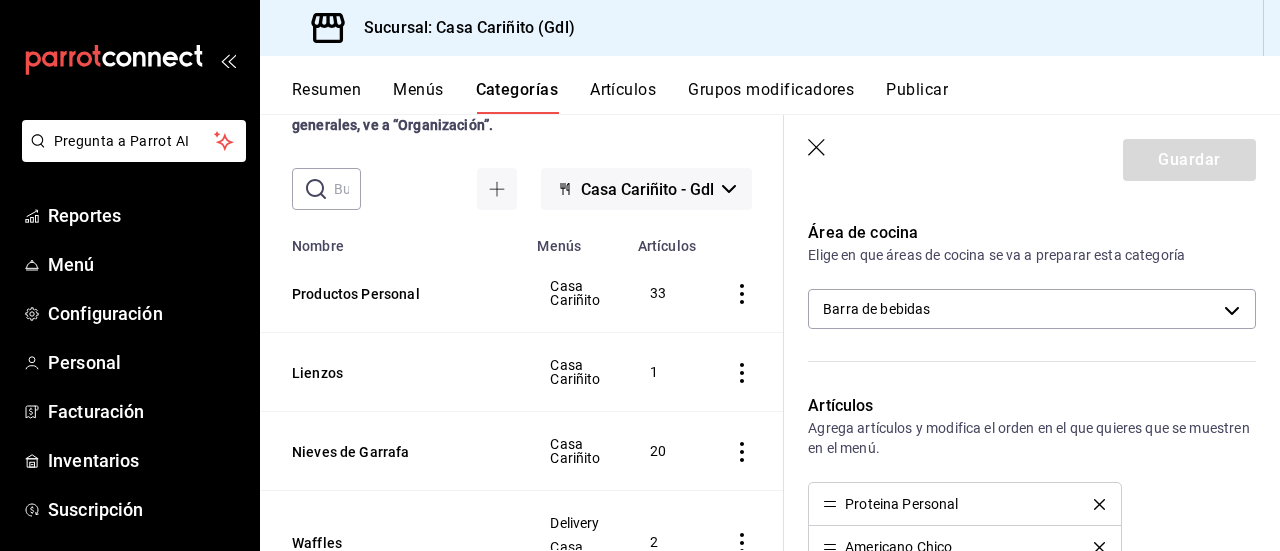 click on "Área de cocina Elige en que áreas de cocina se va a preparar esta categoría Barra de bebidas [UUID]" at bounding box center (1020, 283) 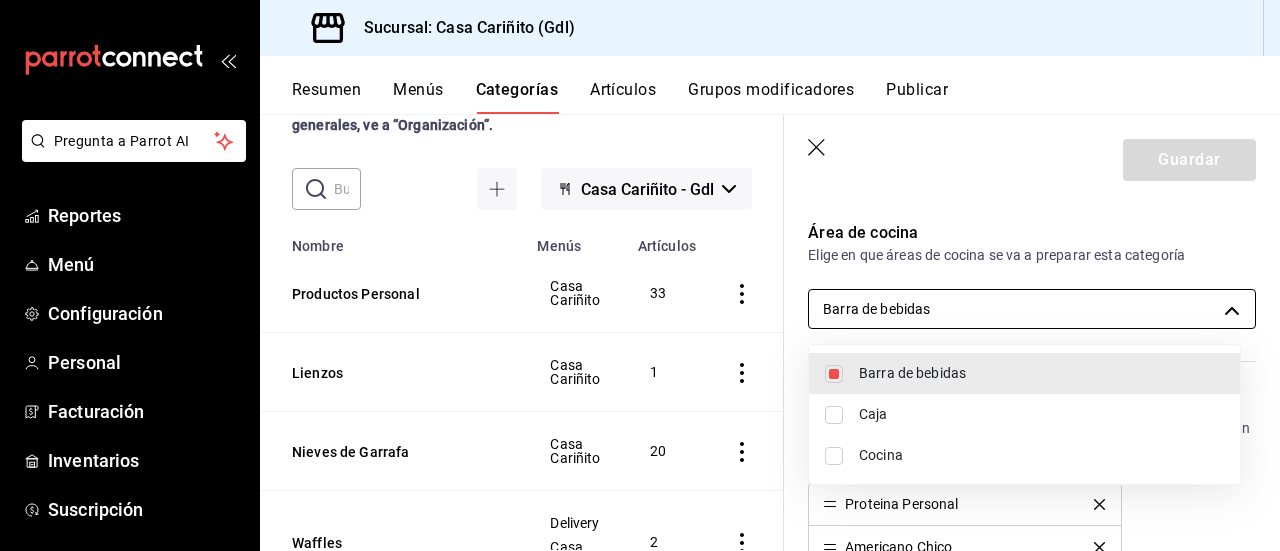 click on "Pregunta a Parrot AI Reportes   Menú   Configuración   Personal   Facturación   Inventarios   Suscripción   Ayuda Recomienda Parrot   [FIRST] [LAST]   Sugerir nueva función   Sucursal: Casa Cariñito (Gdl) Resumen Menús Categorías Artículos Grupos modificadores Publicar Categoría sucursal Asigna o edita el área de cocina  de esta sucursal.  Para cambios generales, ve a “Organización”. ​ ​ Casa Cariñito - Gdl Nombre Menús Artículos Productos Personal Casa Cariñito 33 Lienzos Casa Cariñito 1 Nieves de Garrafa Casa Cariñito 20 Waffles Delivery Casa Cariñito 2 Tapiocas Delivery Casa Cariñito 30 Bebidas de Temporada Delivery Casa Cariñito 24 Cortesia Reviews Casa Cariñito 3 Moles La Mechona Delivery Casa Cariñito 2 Refrescos Coca Delivery Casa Cariñito 6 Cafe Cariñito a granel Delivery Casa Cariñito 3 Ensambles Delivery Casa Cariñito 4 Panes y Pasteles Delivery Casa Cariñito 32 Tes y tisanas Delivery Casa Cariñito 45 Frappes Delivery Casa Cariñito 25 Bebidas Refrescantes 12 25" at bounding box center [640, 275] 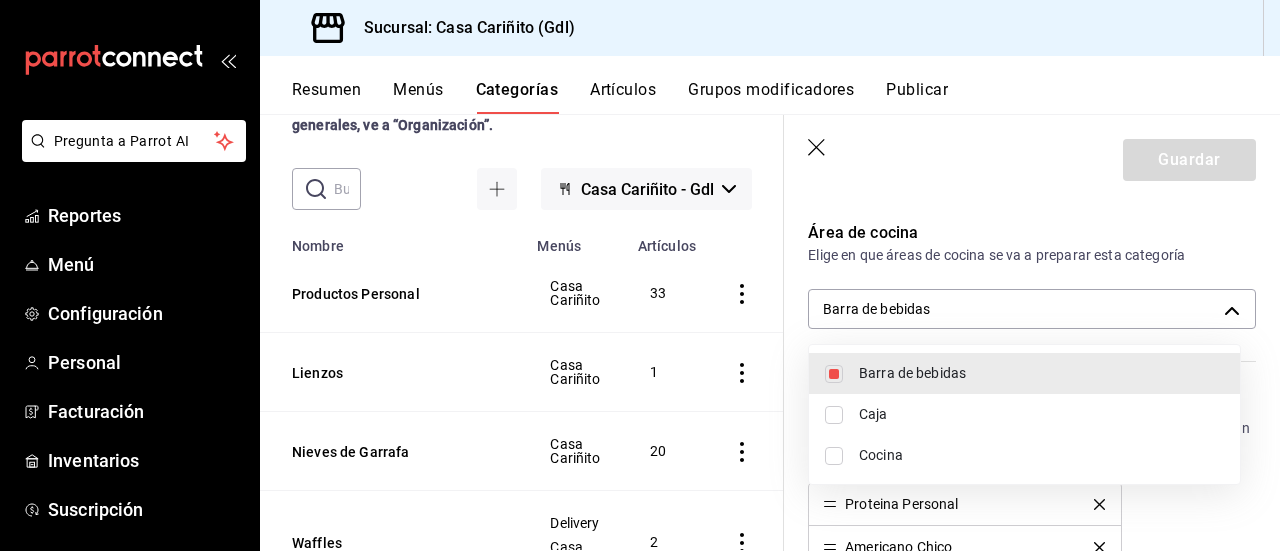 click at bounding box center [640, 275] 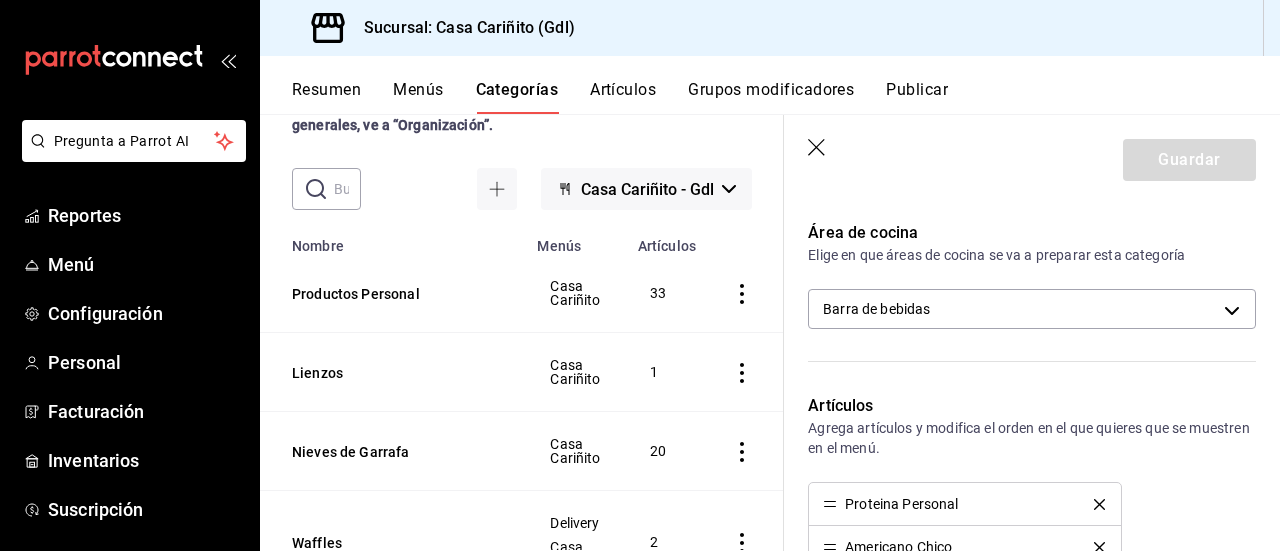click 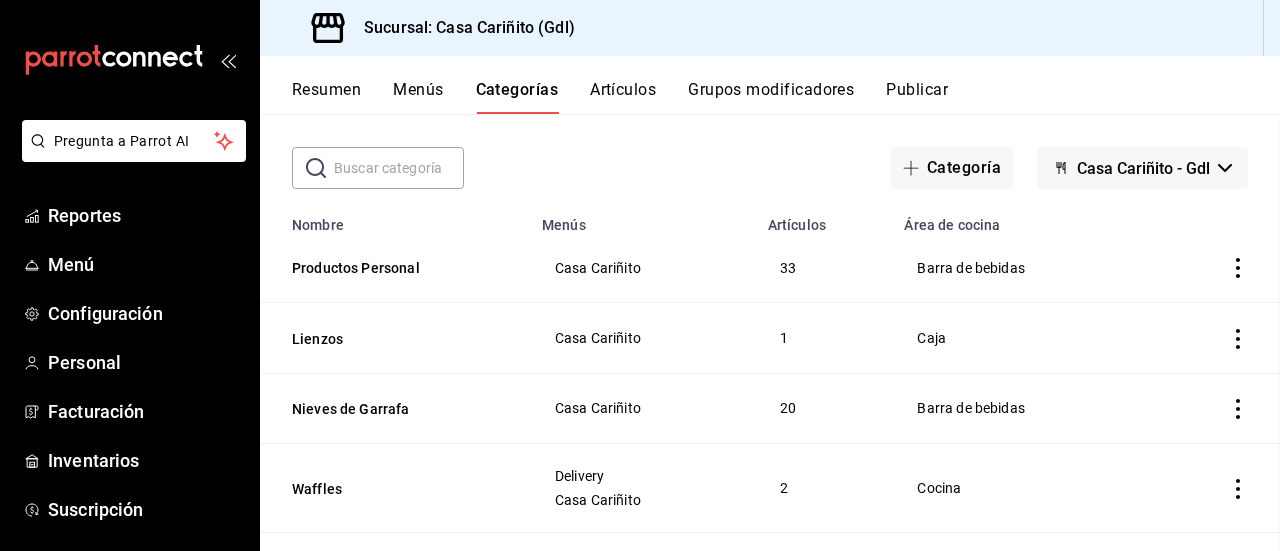 scroll, scrollTop: 0, scrollLeft: 0, axis: both 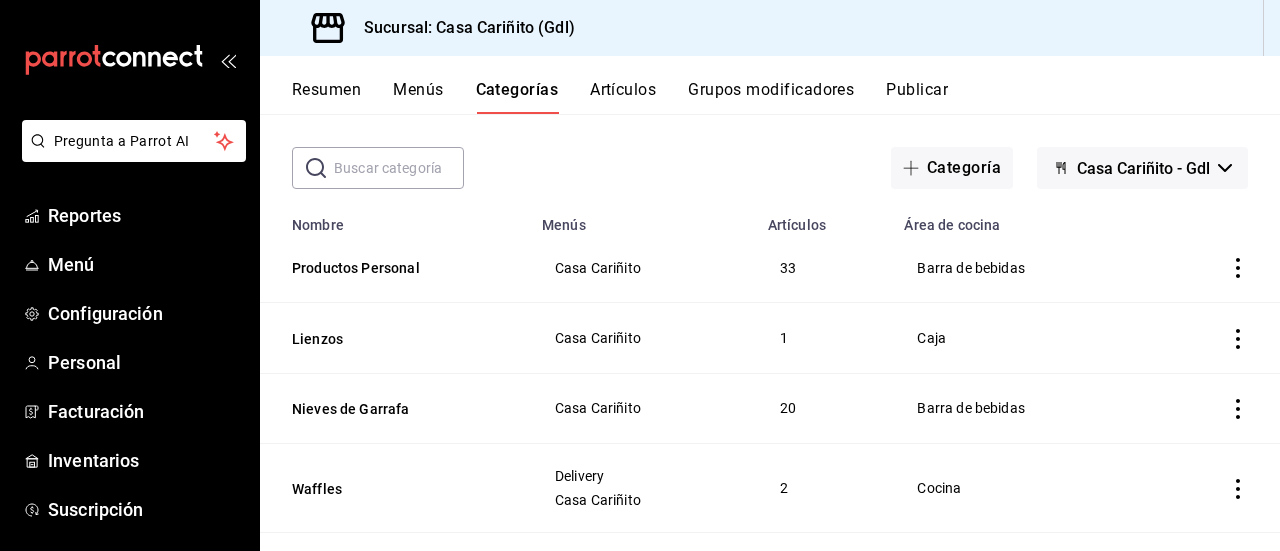 click on "Artículos" at bounding box center (623, 97) 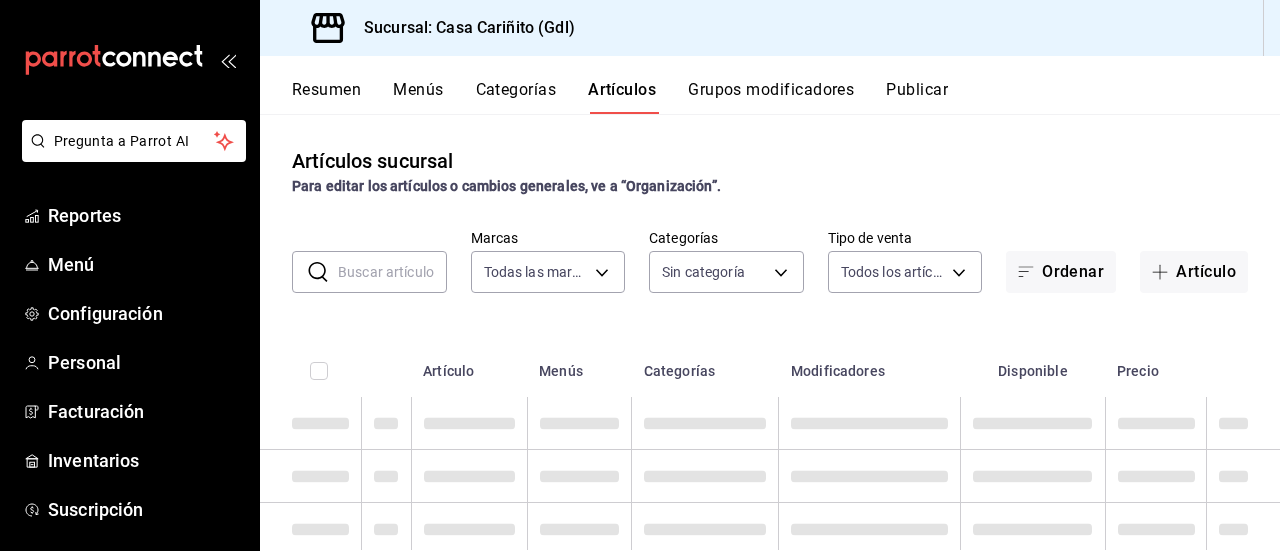type on "8947f16a-b59e-47e0-855d-71f6ff839714" 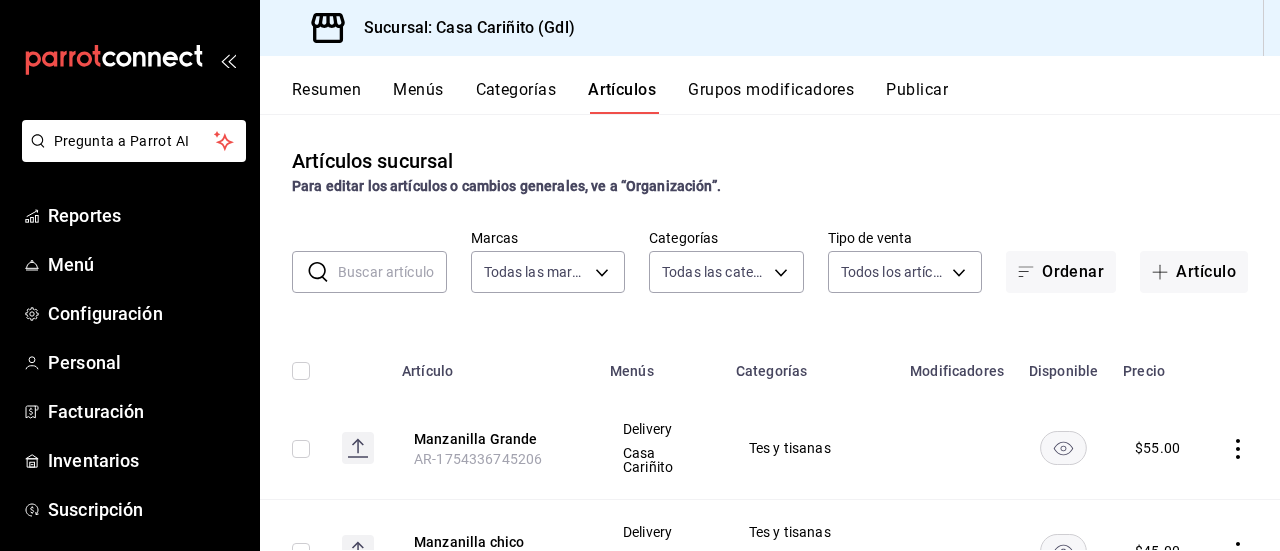 type on "[UUID],[UUID],[UUID],[UUID],[UUID],[UUID],[UUID],[UUID],[UUID],[UUID],[UUID],[UUID],[UUID],[UUID],[UUID],[UUID],[UUID],[UUID],[UUID],[UUID],[UUID],[UUID],[UUID],[UUID],[UUID],[UUID],[UUID],[UUID]" 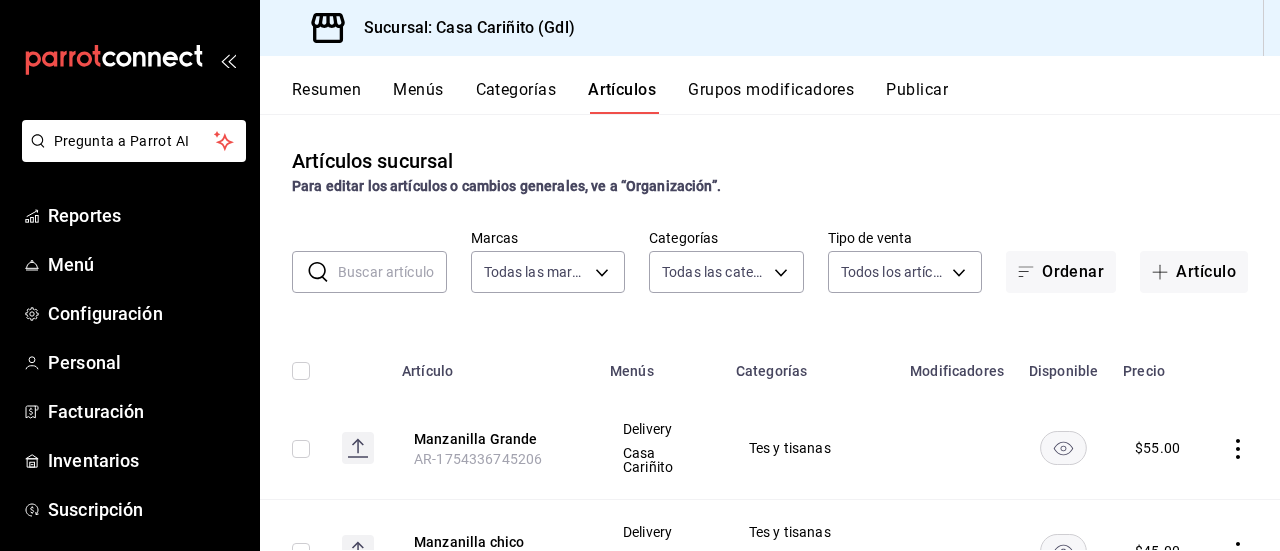 click 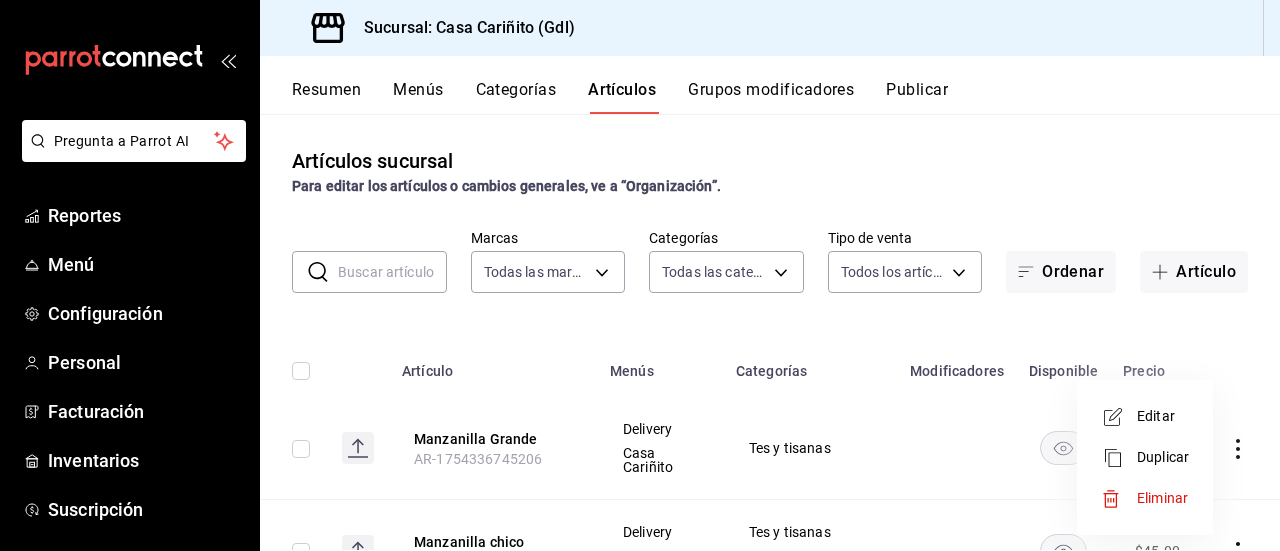 click on "Editar" at bounding box center (1163, 416) 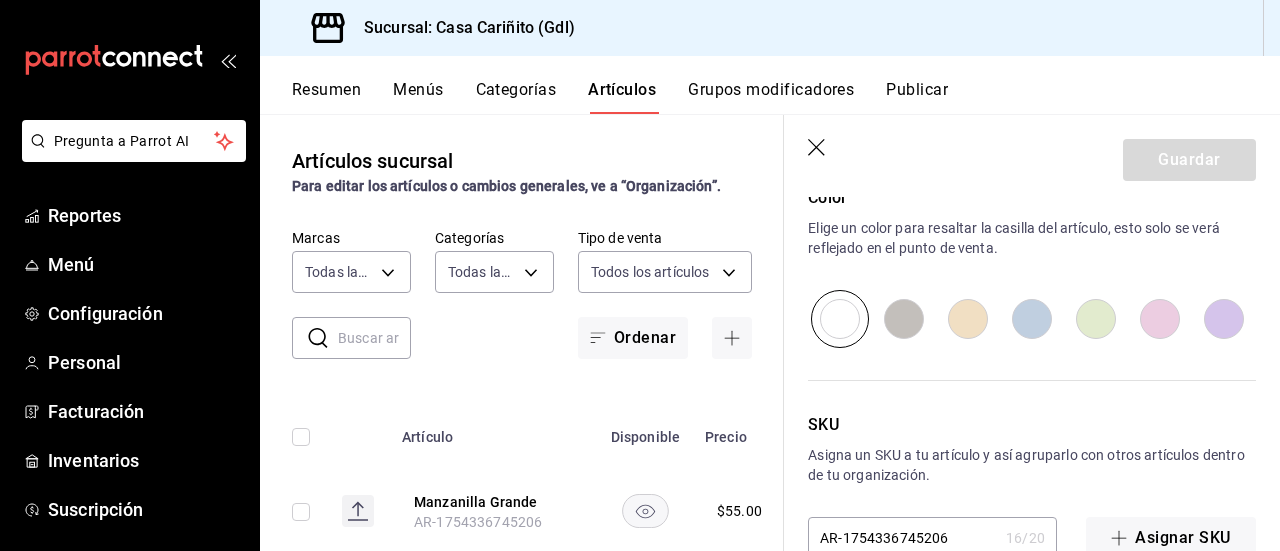 scroll, scrollTop: 1112, scrollLeft: 0, axis: vertical 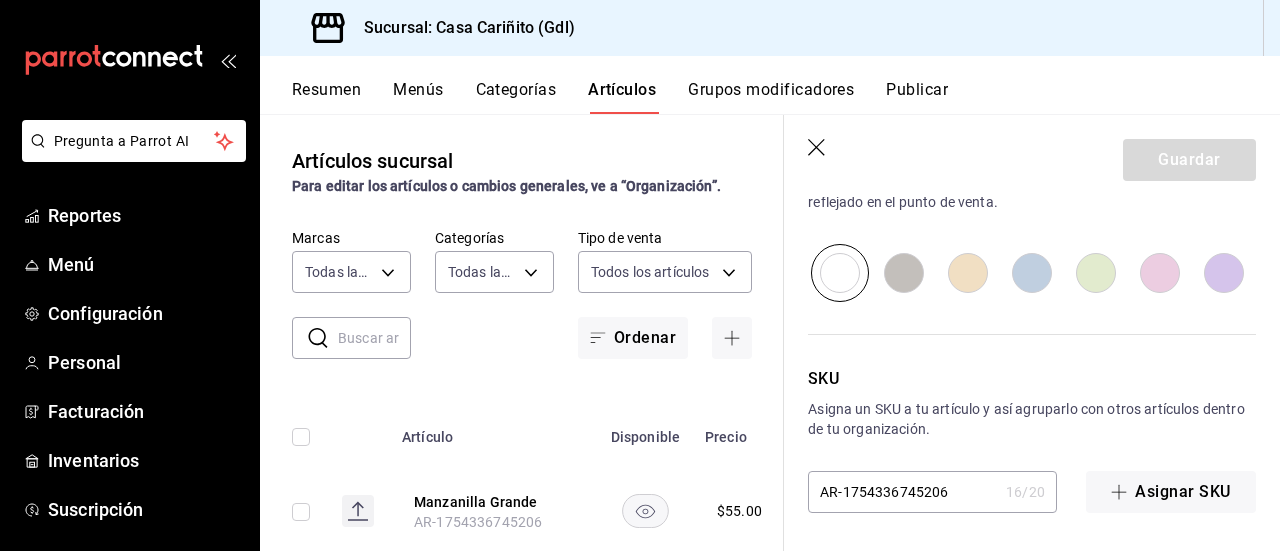 click 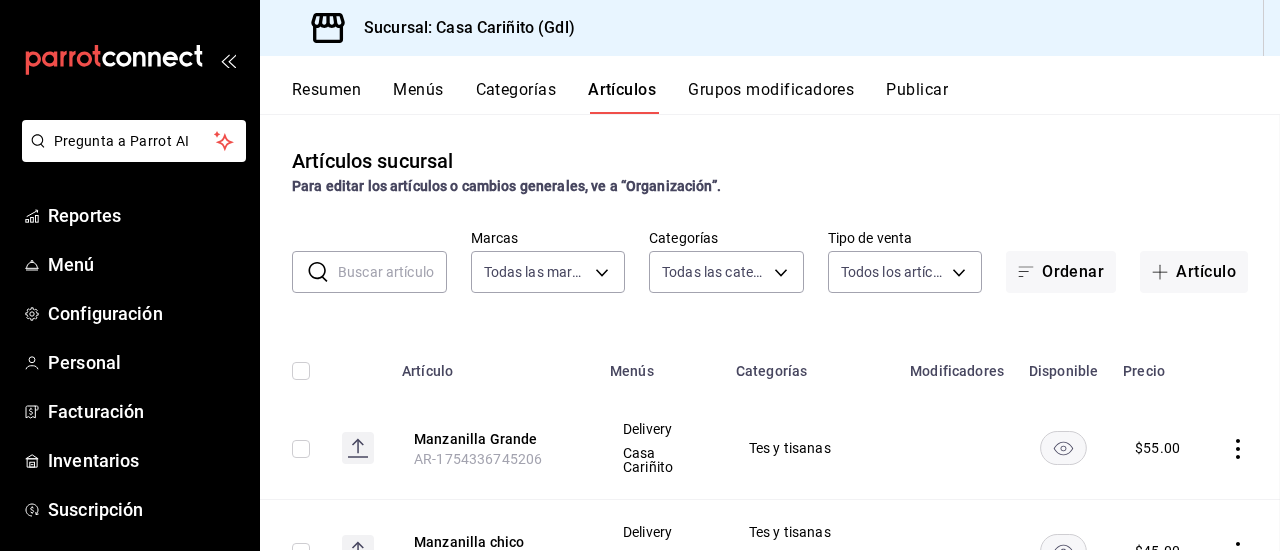 scroll, scrollTop: 0, scrollLeft: 0, axis: both 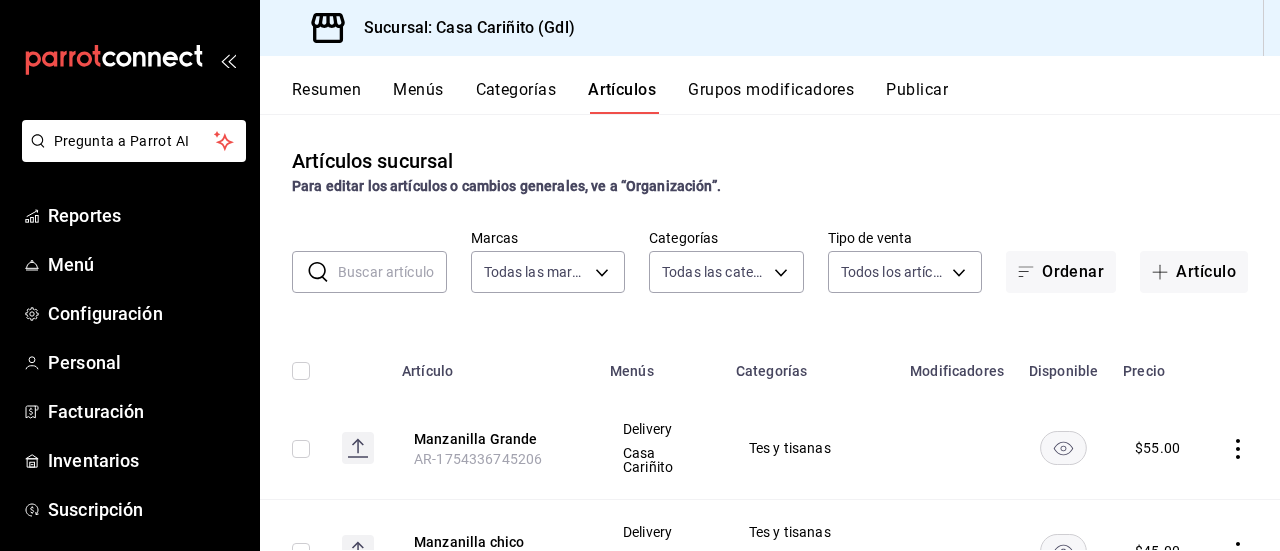 click on "Resumen" at bounding box center [326, 97] 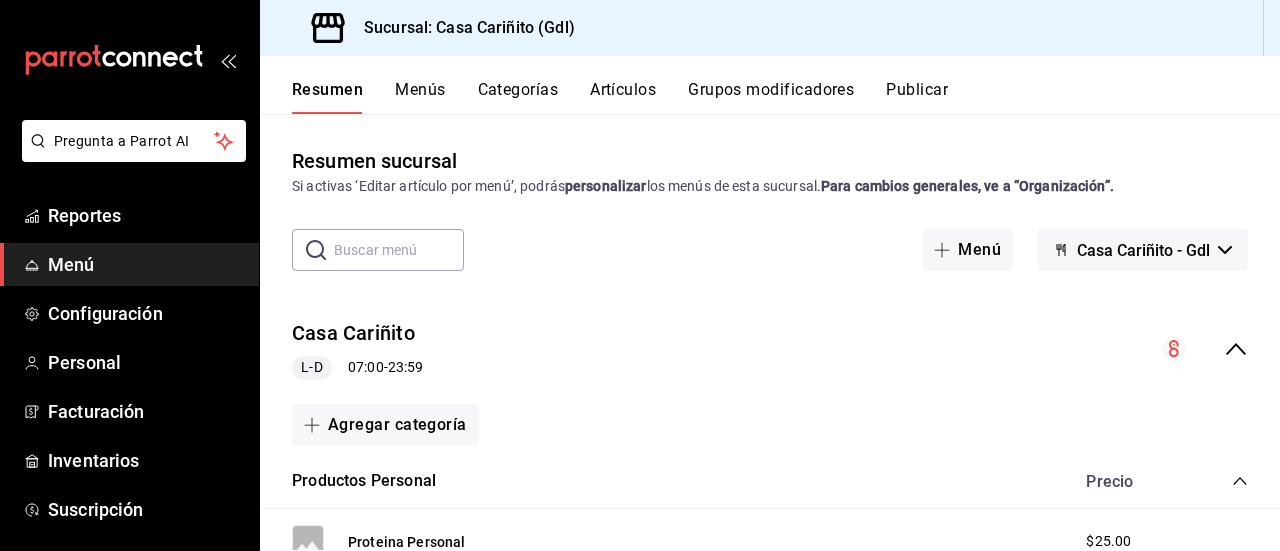 click on "​ ​ Menú Casa Cariñito - Gdl" at bounding box center (770, 250) 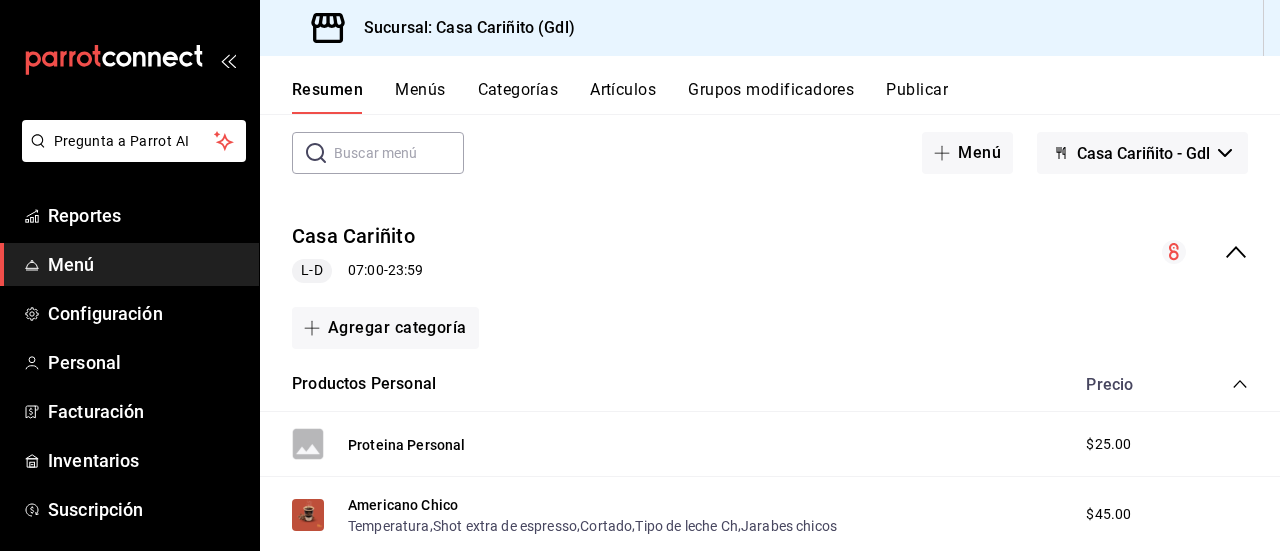scroll, scrollTop: 160, scrollLeft: 0, axis: vertical 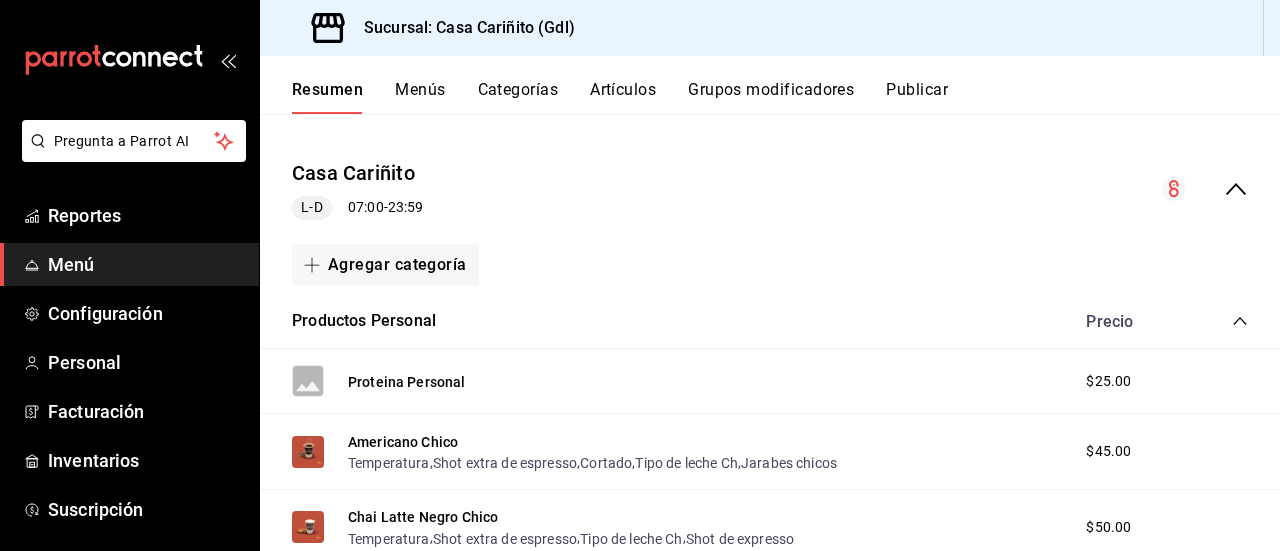 click 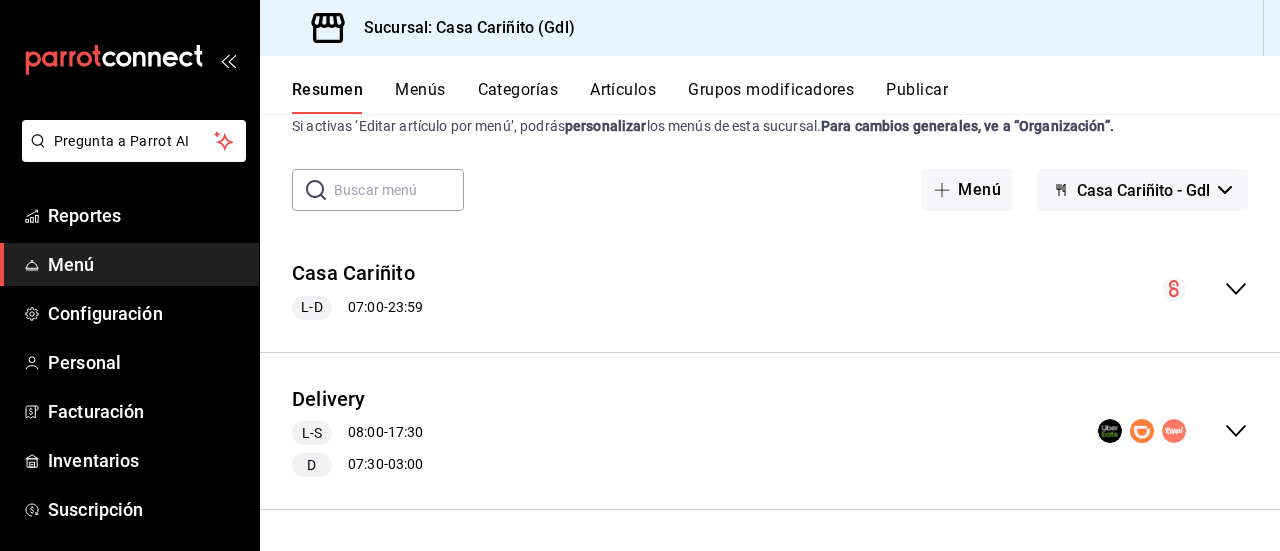 scroll, scrollTop: 58, scrollLeft: 0, axis: vertical 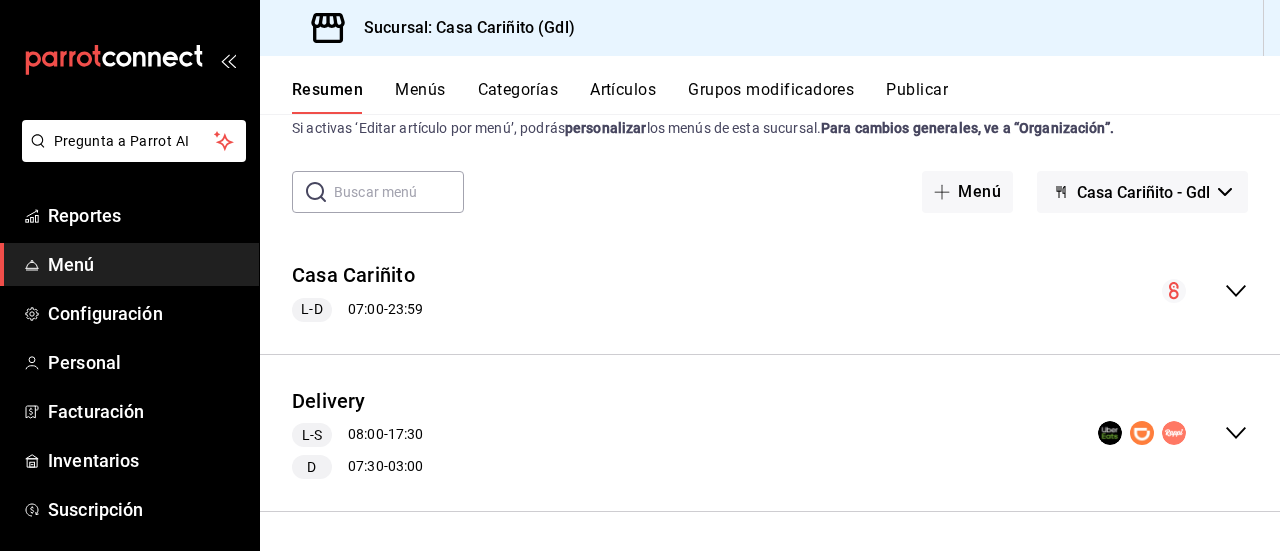 click on "Artículos" at bounding box center [623, 97] 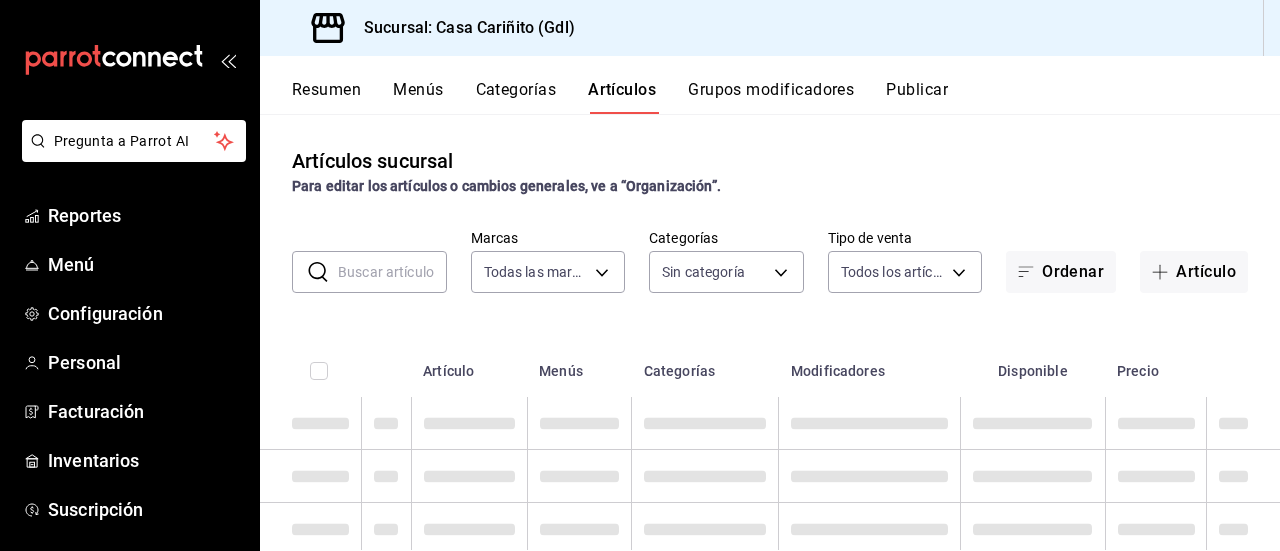 type on "8947f16a-b59e-47e0-855d-71f6ff839714" 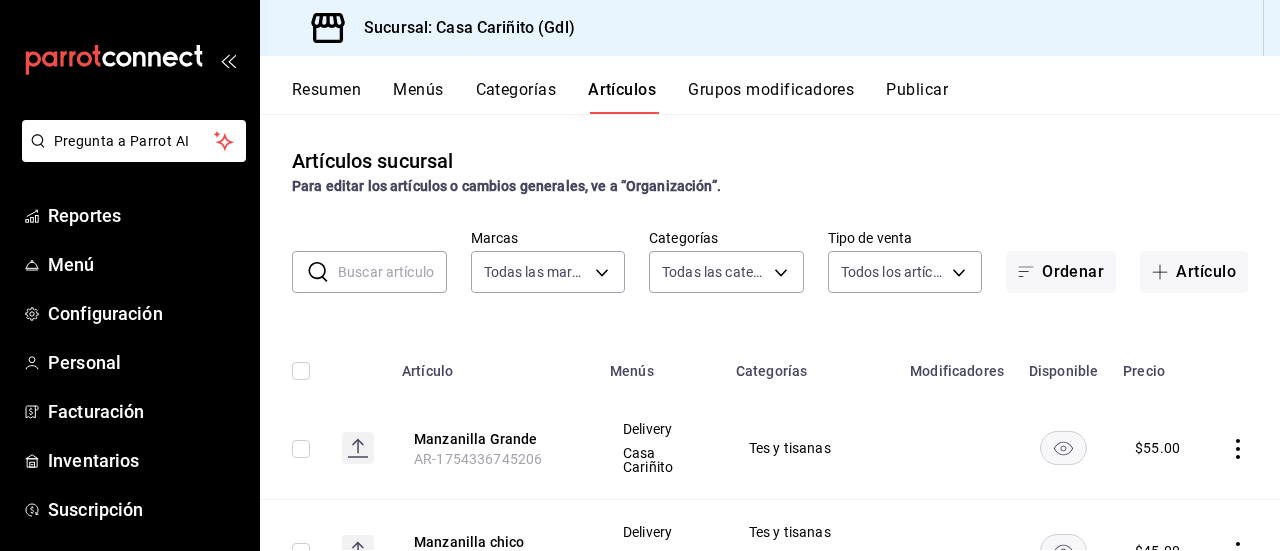 type on "[UUID],[UUID],[UUID],[UUID],[UUID],[UUID],[UUID],[UUID],[UUID],[UUID],[UUID],[UUID],[UUID],[UUID],[UUID],[UUID],[UUID],[UUID],[UUID],[UUID],[UUID],[UUID],[UUID],[UUID],[UUID],[UUID],[UUID],[UUID]" 